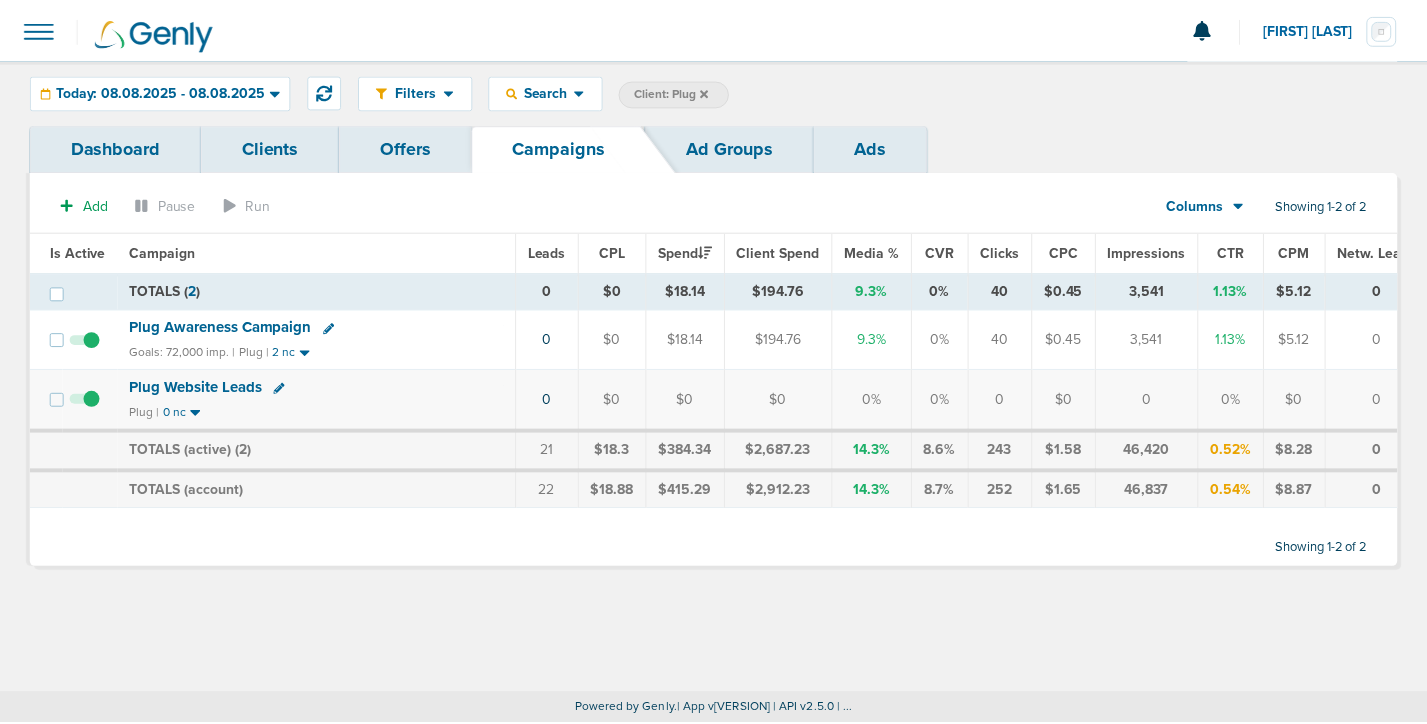 scroll, scrollTop: 0, scrollLeft: 0, axis: both 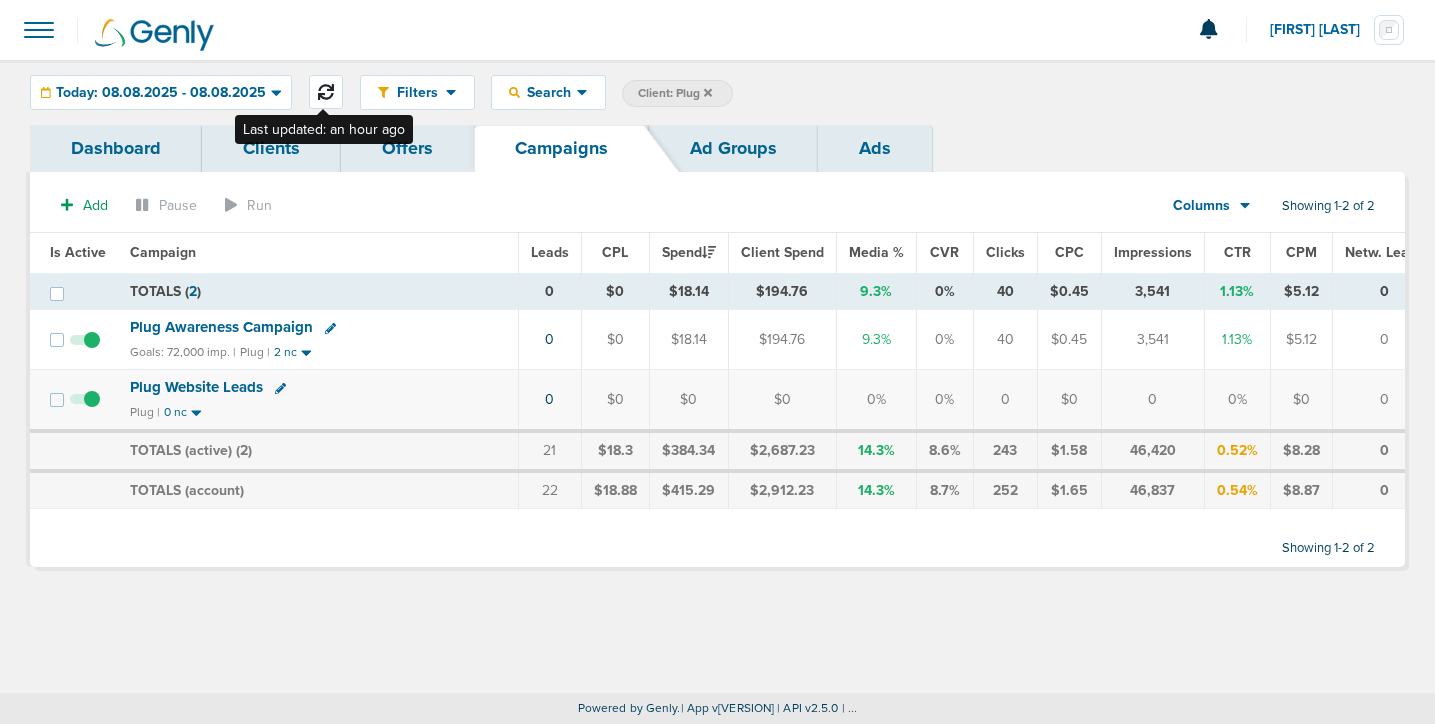 click 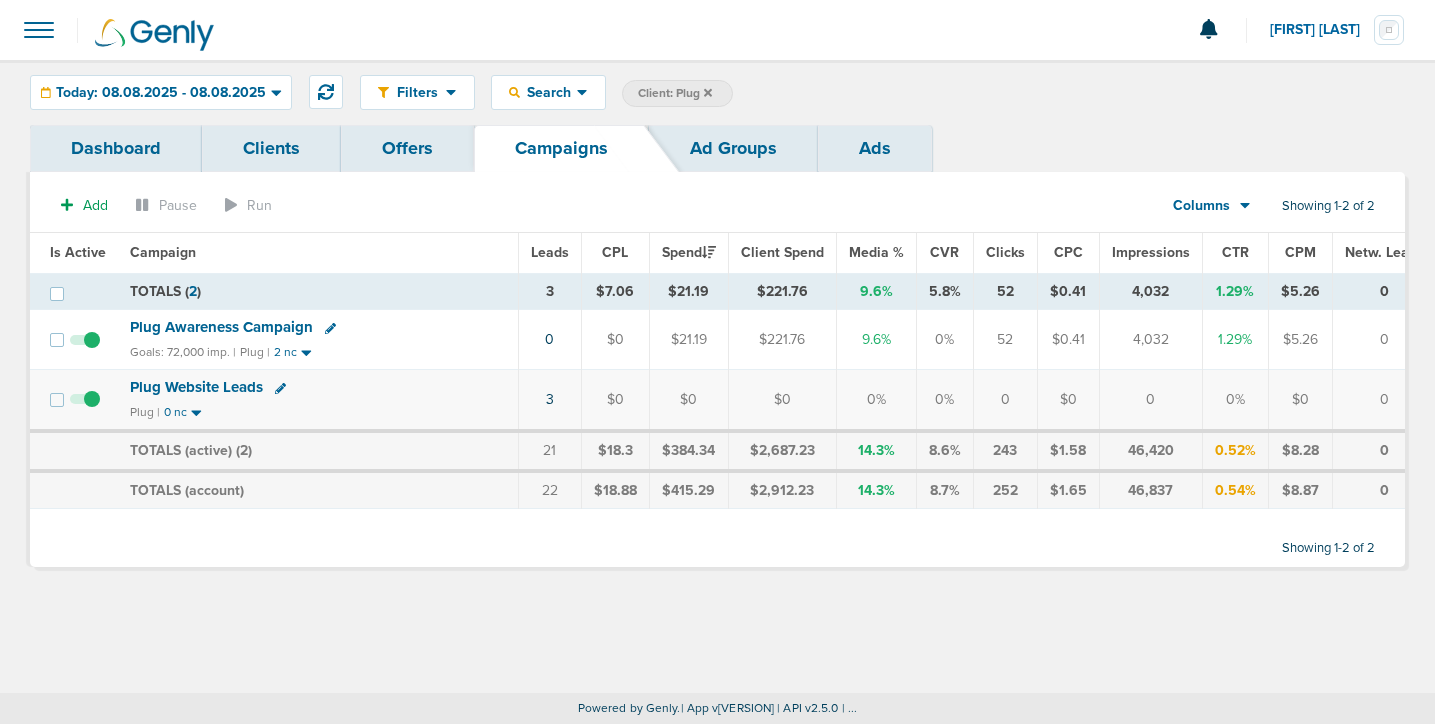 click on "Plug Website Leads" at bounding box center [196, 387] 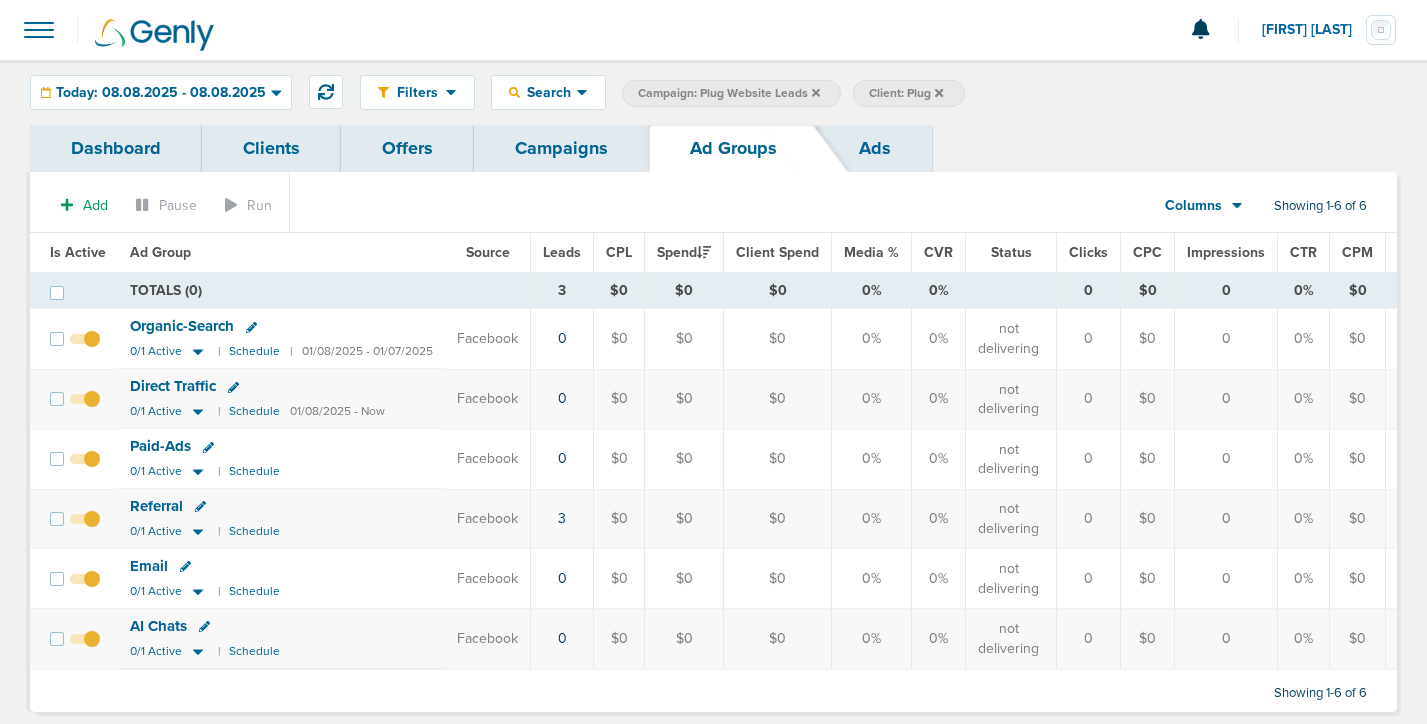 click on "Campaigns" at bounding box center (561, 148) 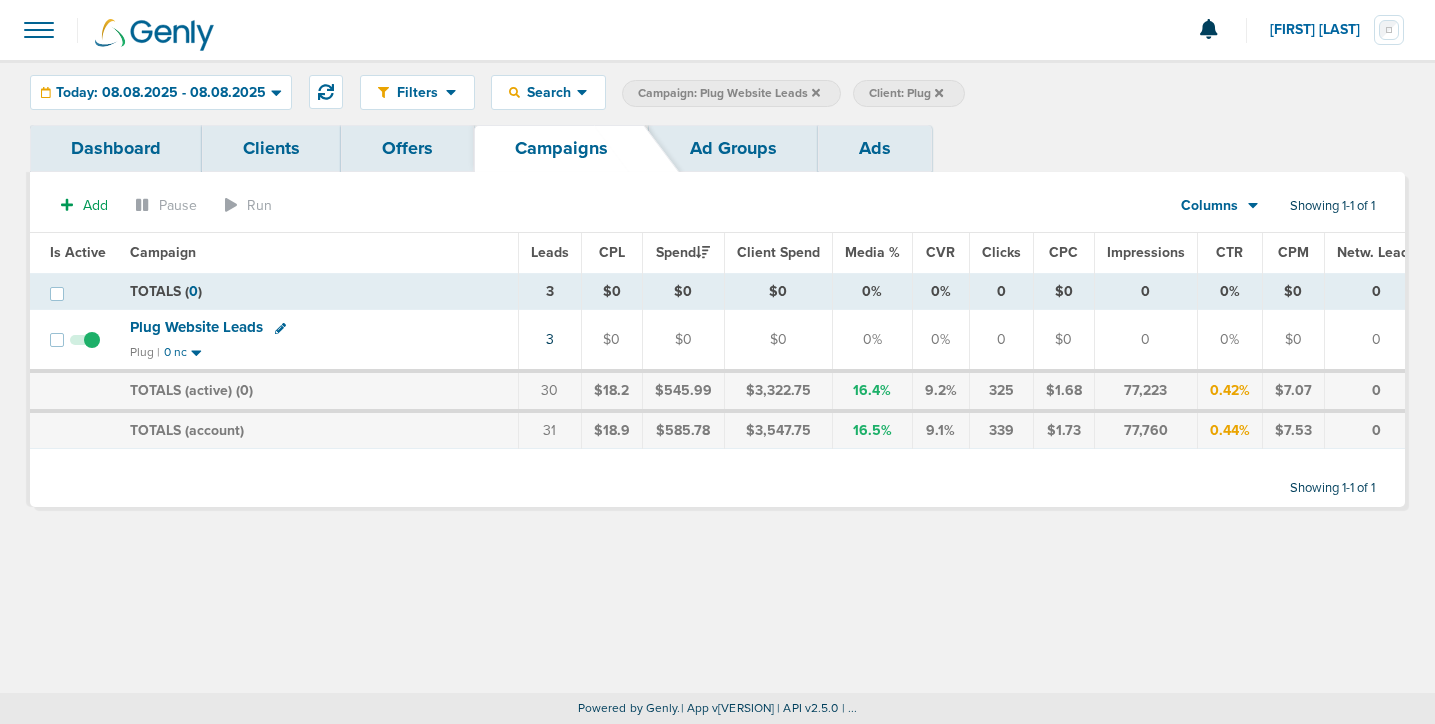 click 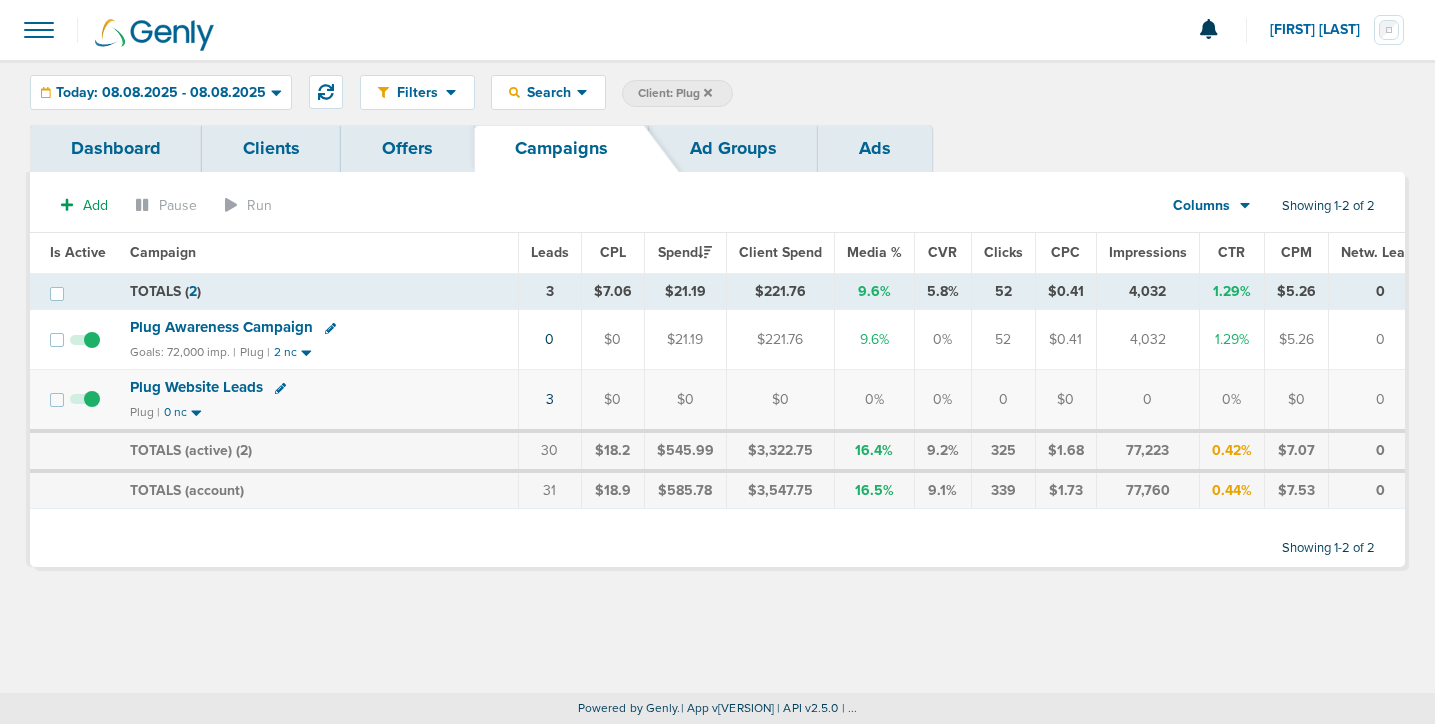click 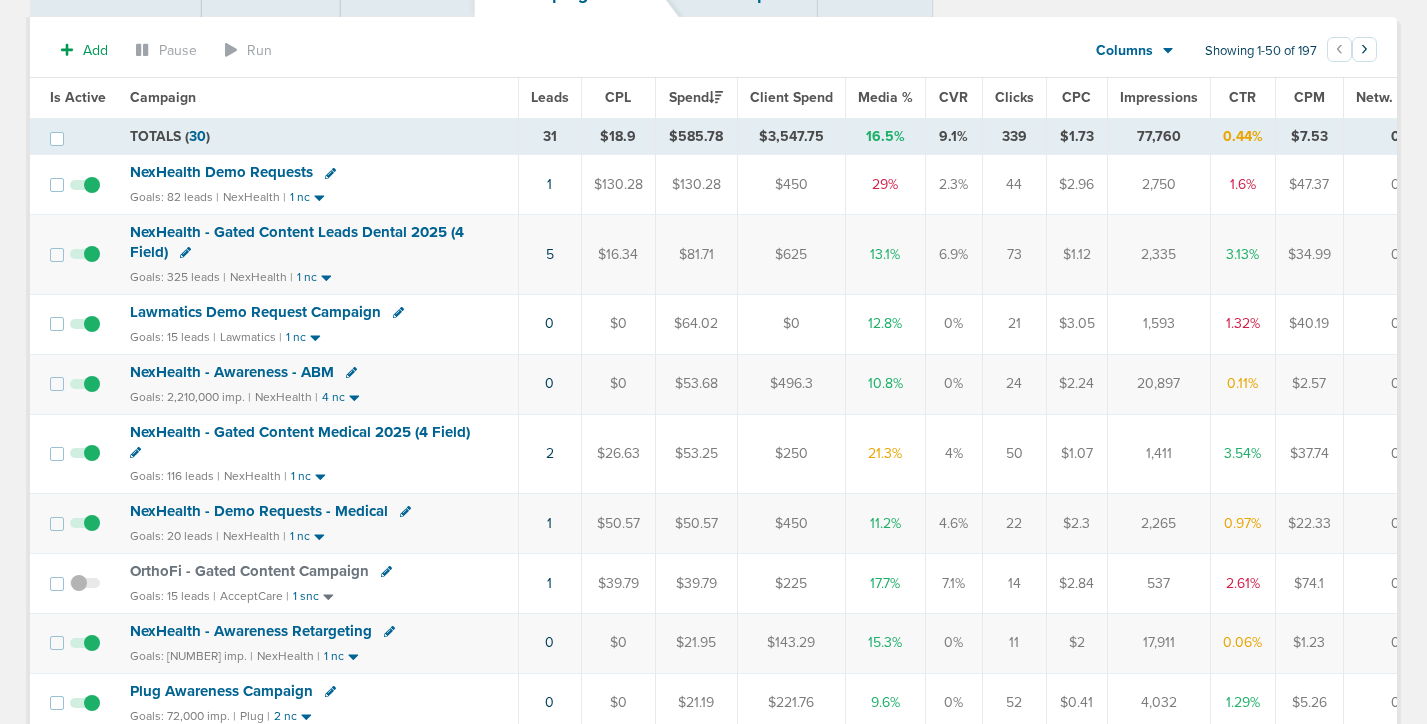 scroll, scrollTop: 160, scrollLeft: 0, axis: vertical 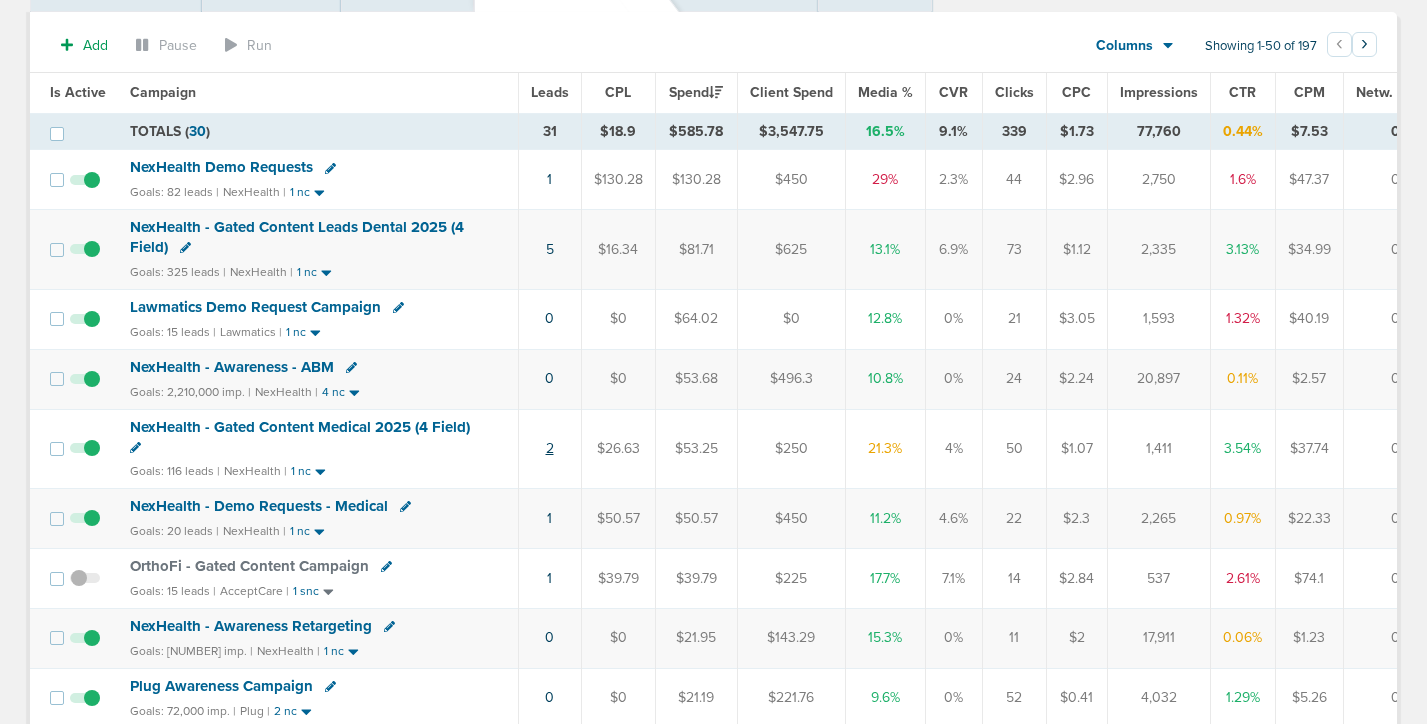 click on "2" at bounding box center [550, 448] 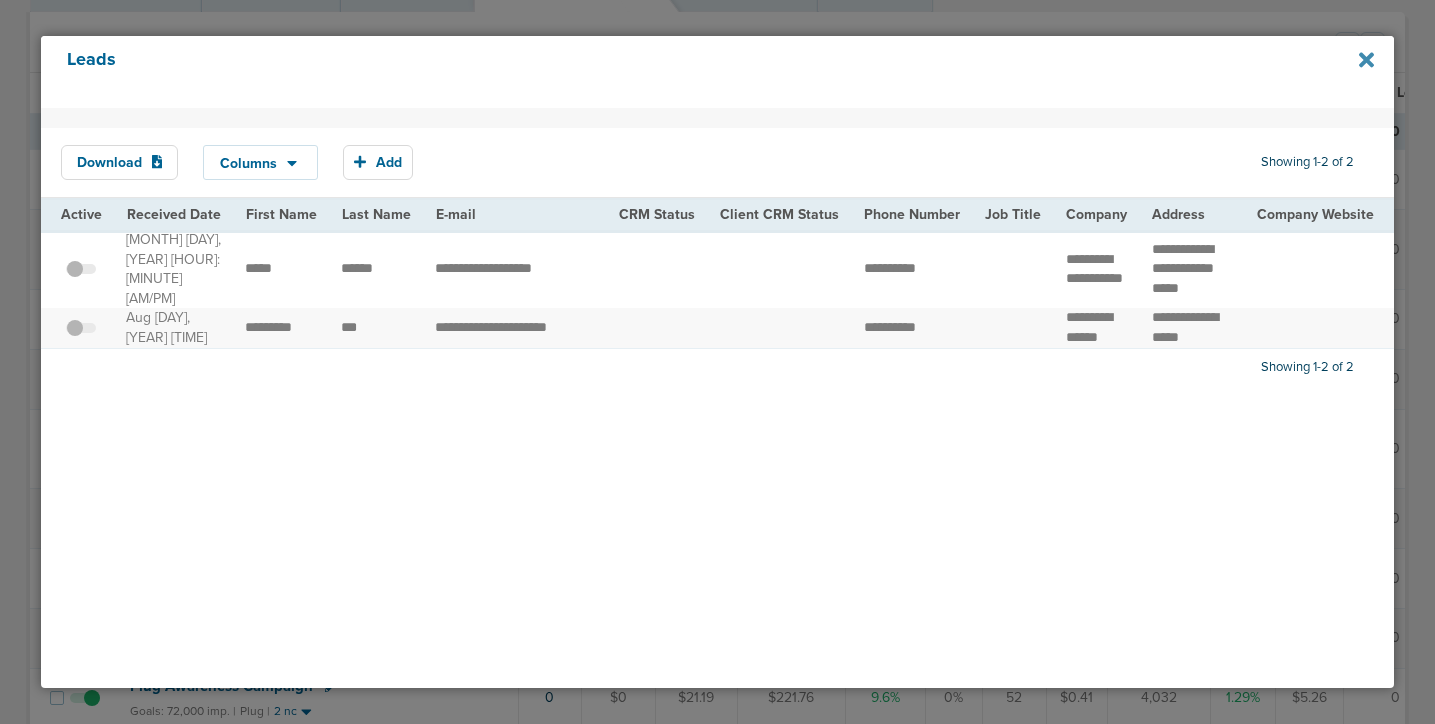 click 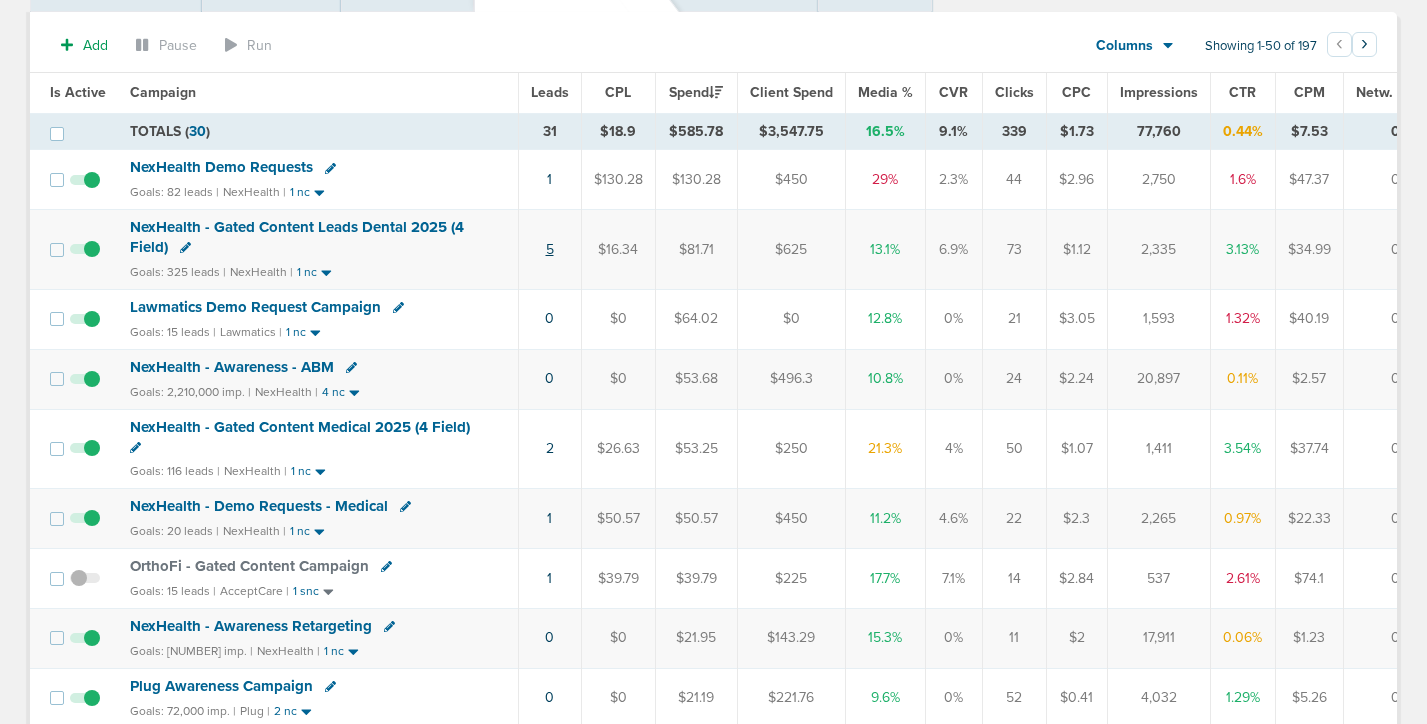 click on "5" at bounding box center [550, 249] 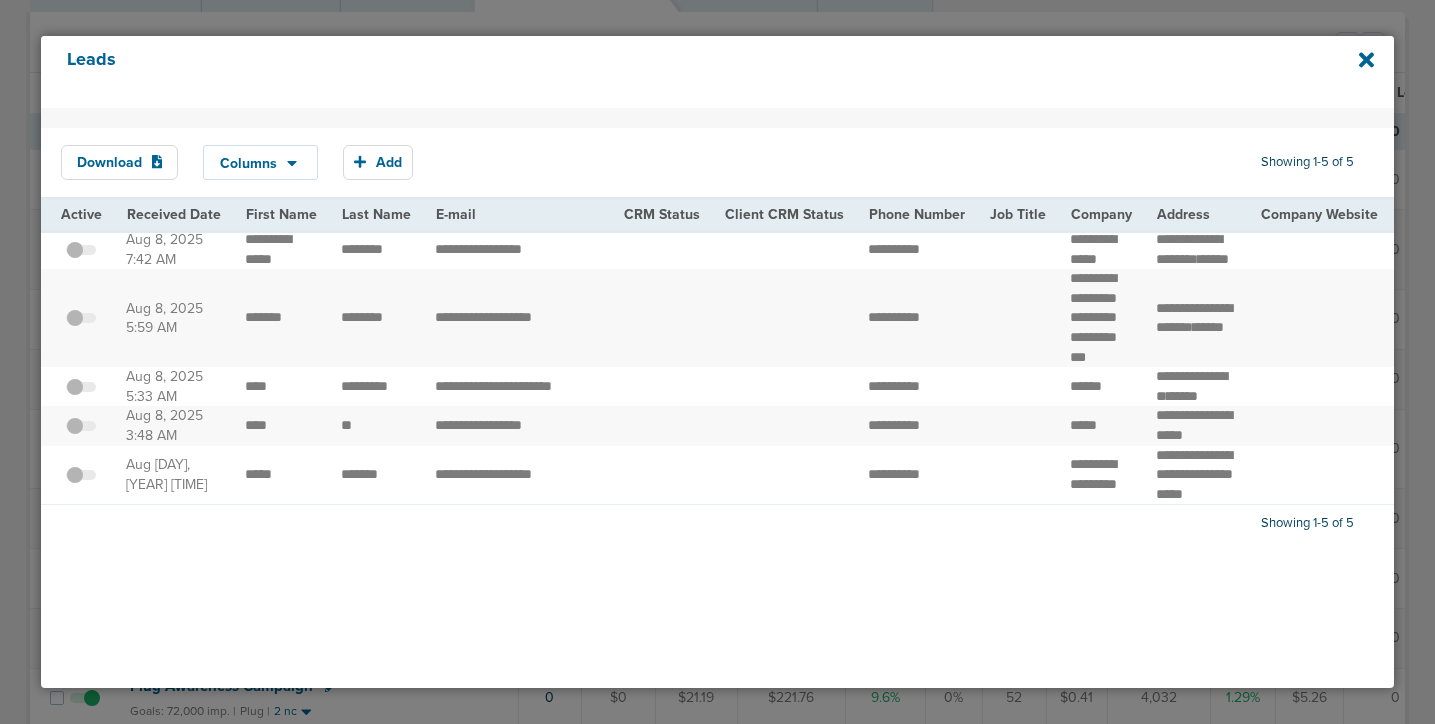 click on "Leads" at bounding box center (718, 72) 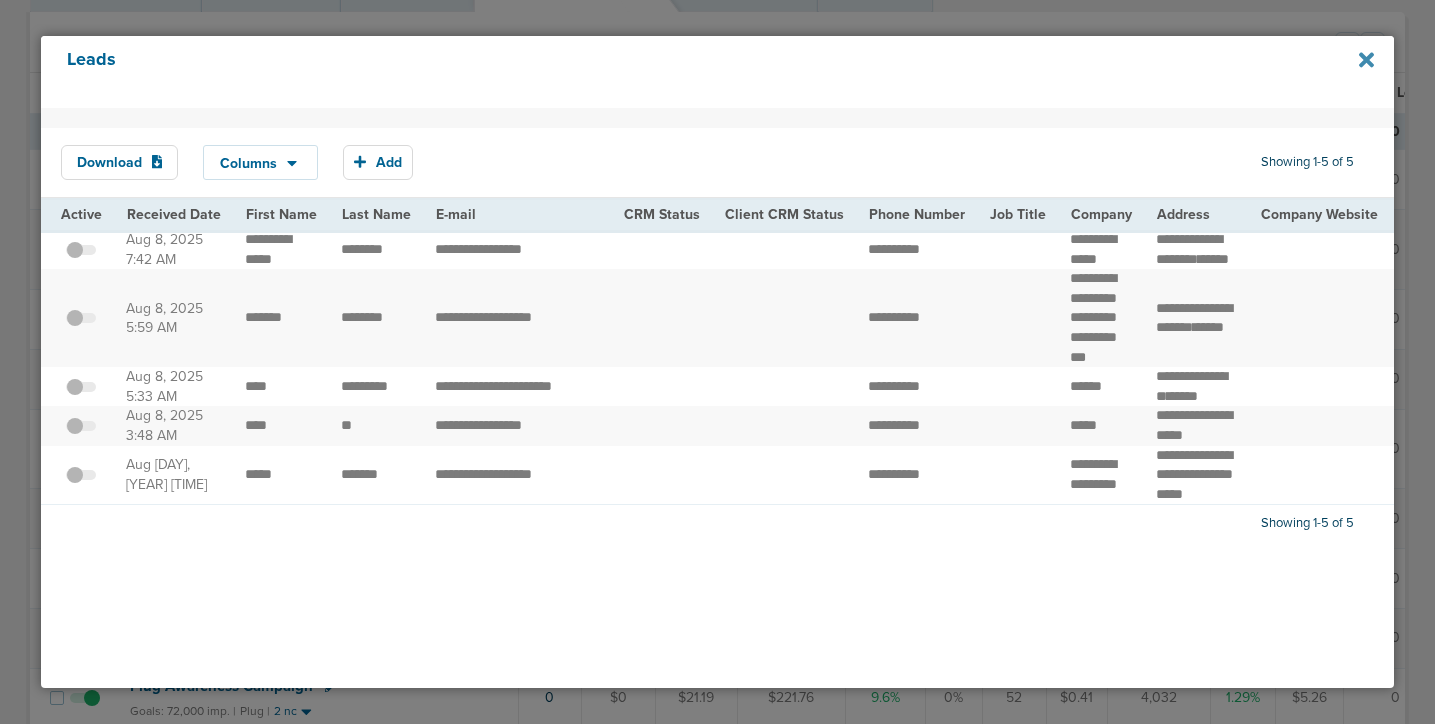 click 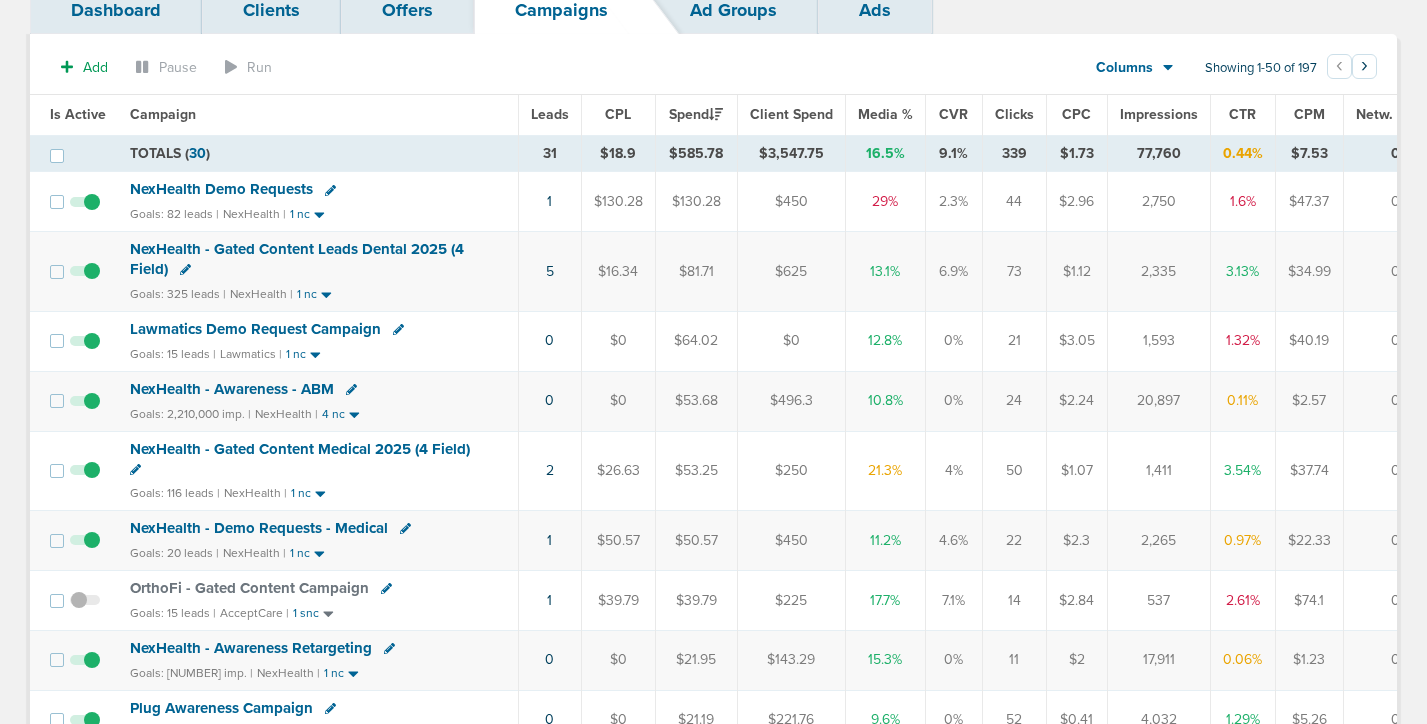 scroll, scrollTop: 0, scrollLeft: 0, axis: both 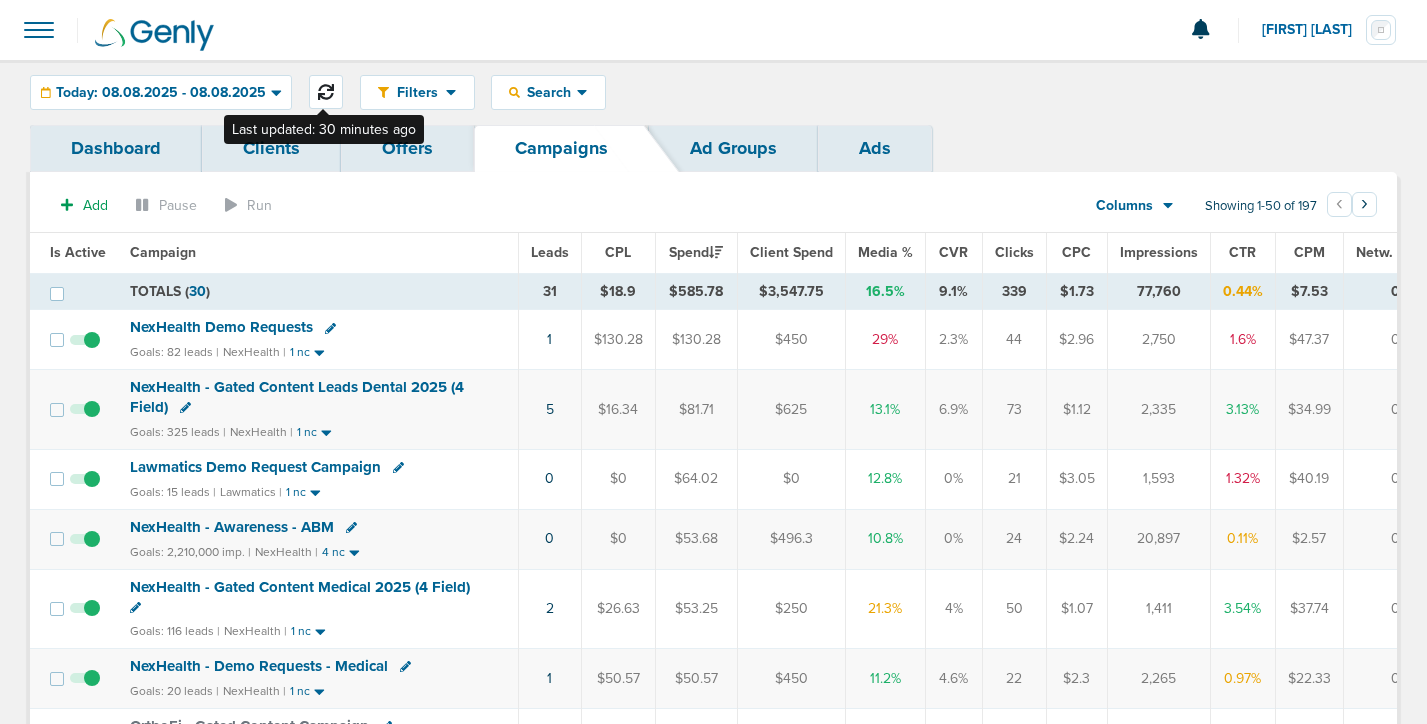 click 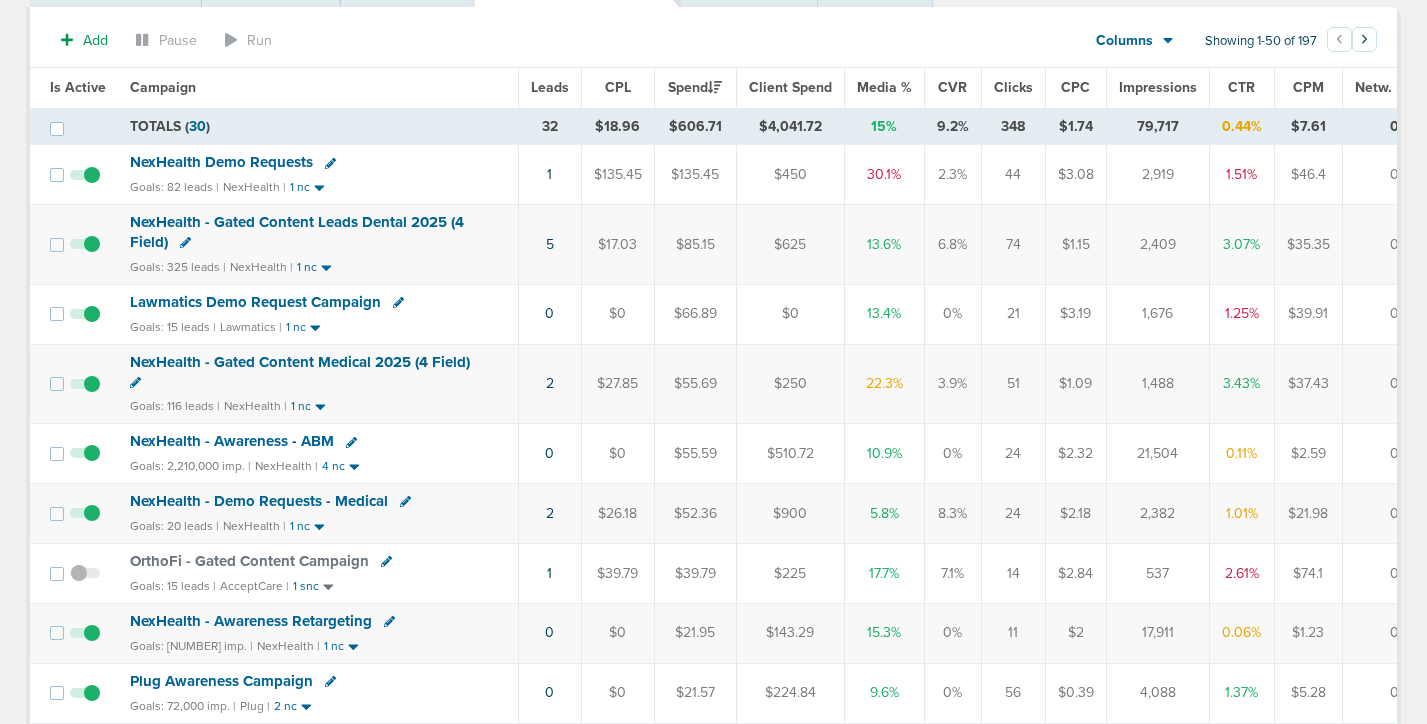 scroll, scrollTop: 166, scrollLeft: 0, axis: vertical 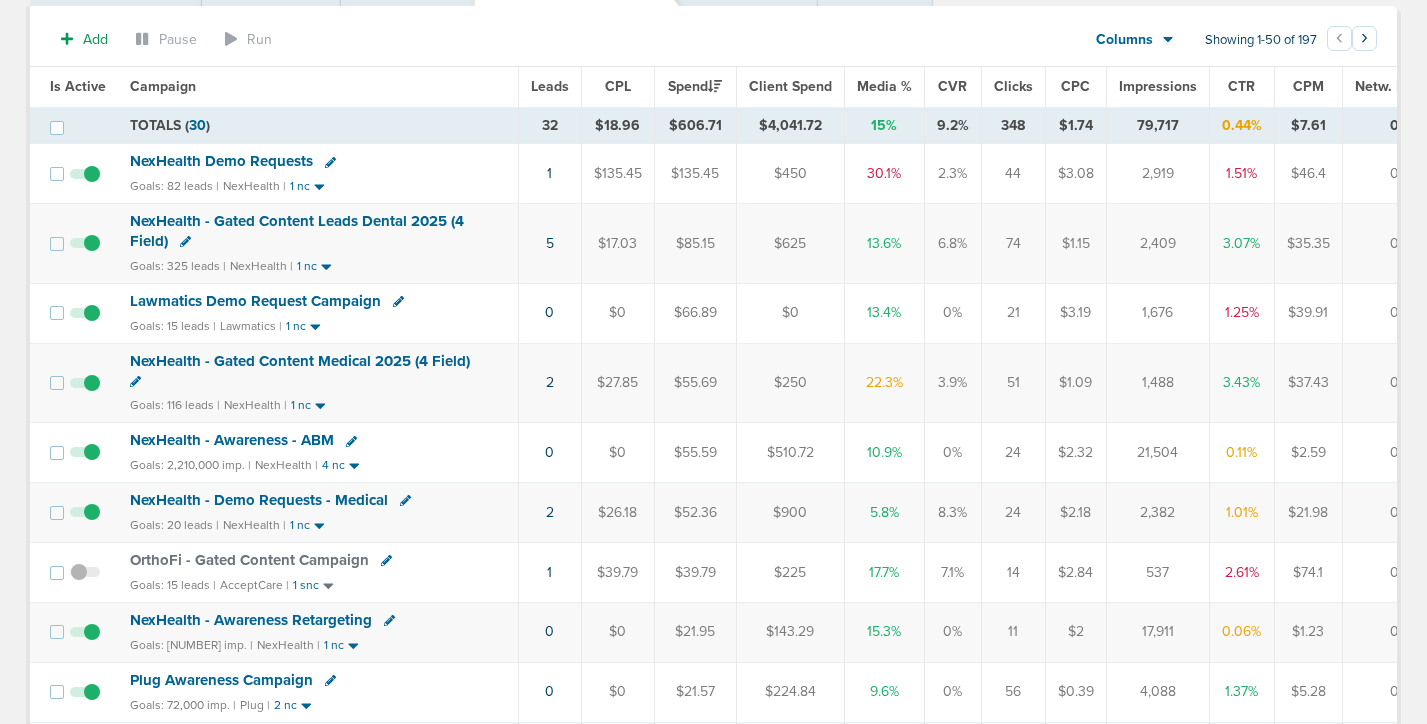 click on "NexHealth - Demo Requests - Medical" at bounding box center (259, 500) 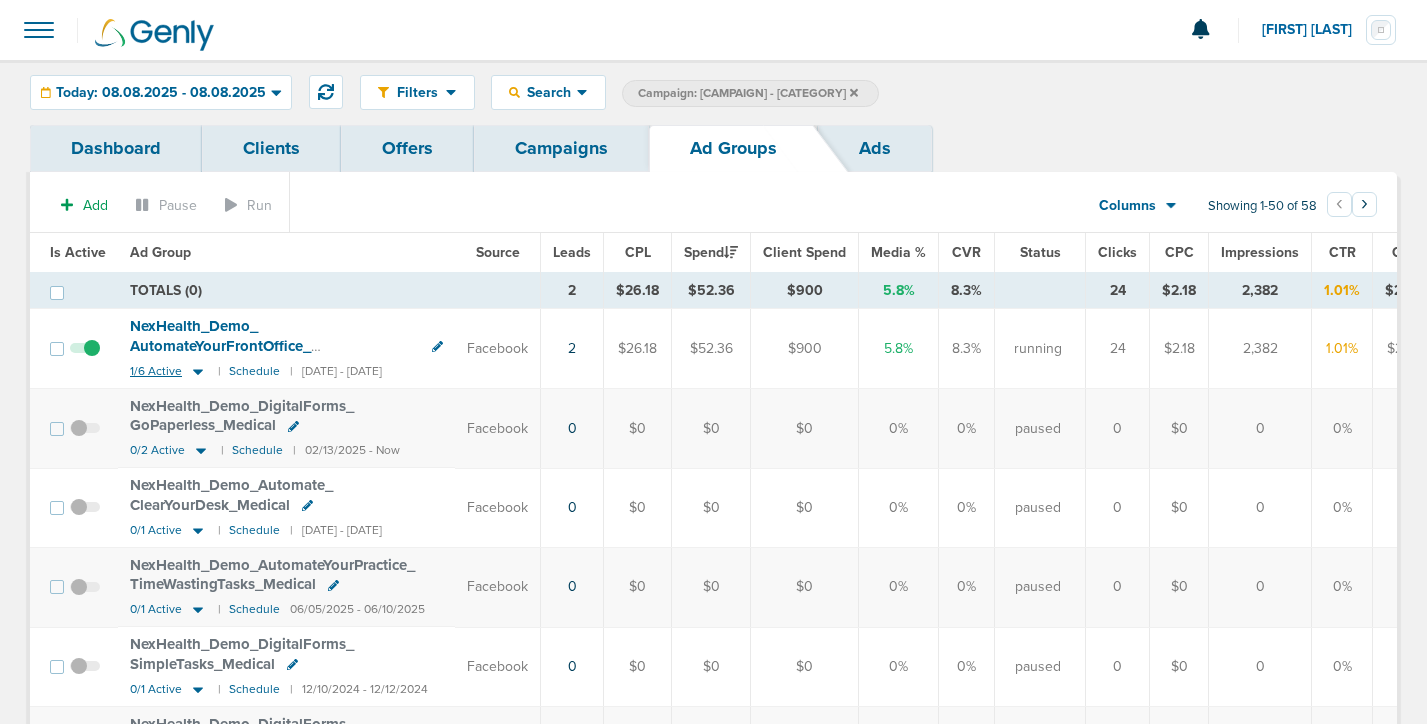 click 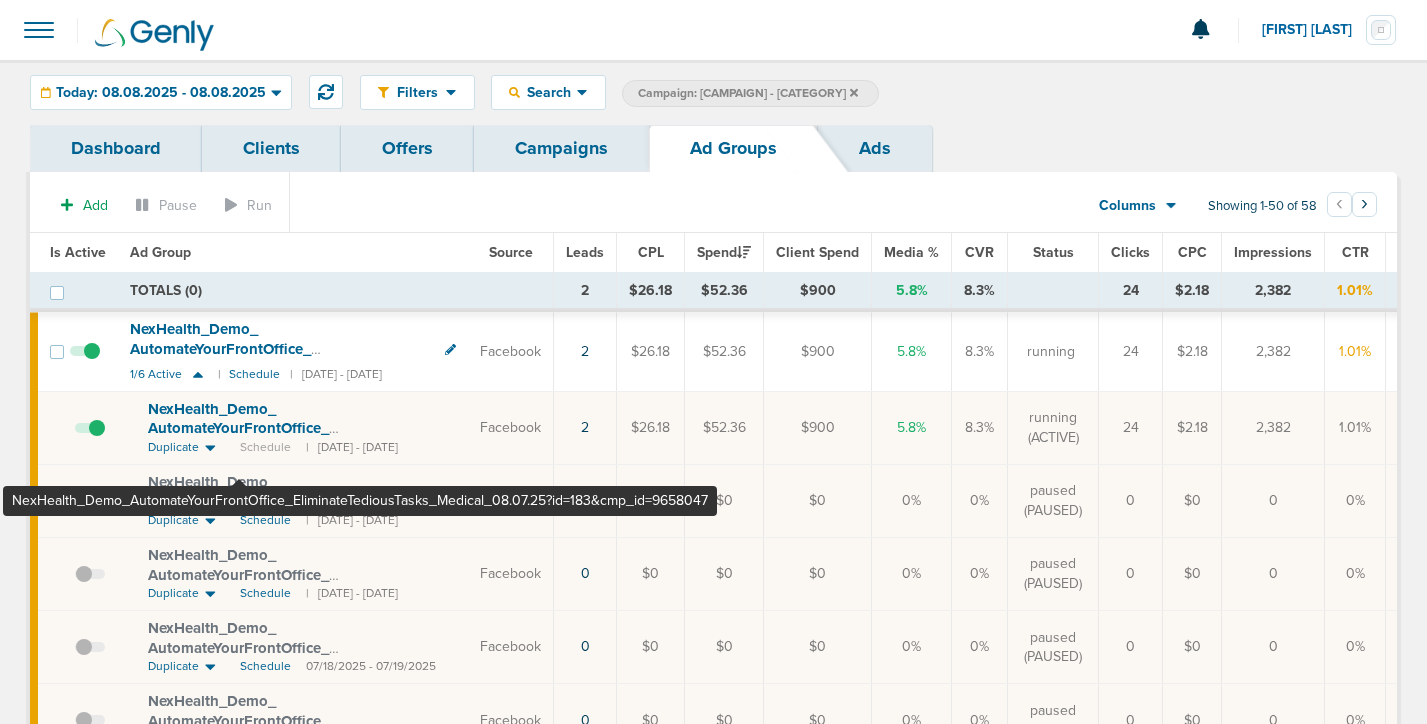 click on "[BRAND]_ Demo_ [CAMPAIGN]_ [CAMPAIGN]_ [CATEGORY]_ [DATE]?id=[NUMBER]&cmp_ id=[NUMBER]" at bounding box center [293, 438] 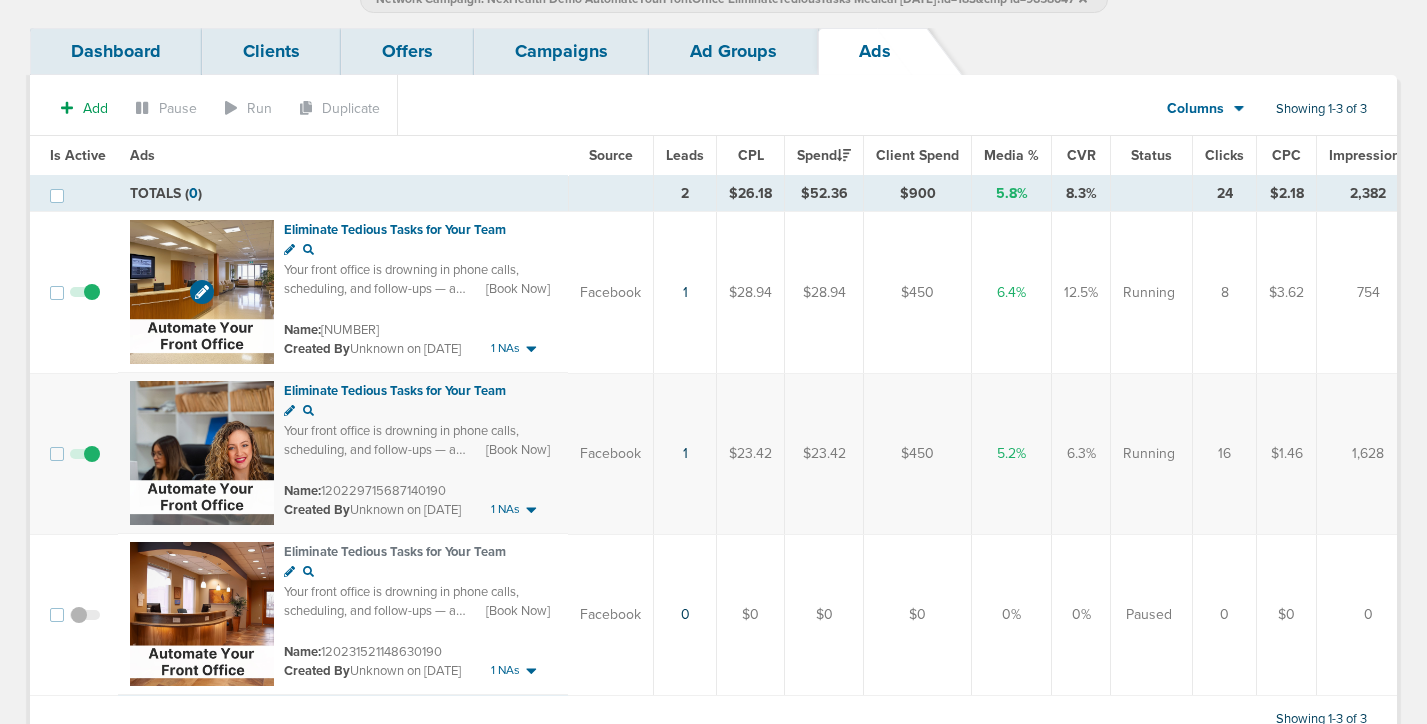 scroll, scrollTop: 130, scrollLeft: 0, axis: vertical 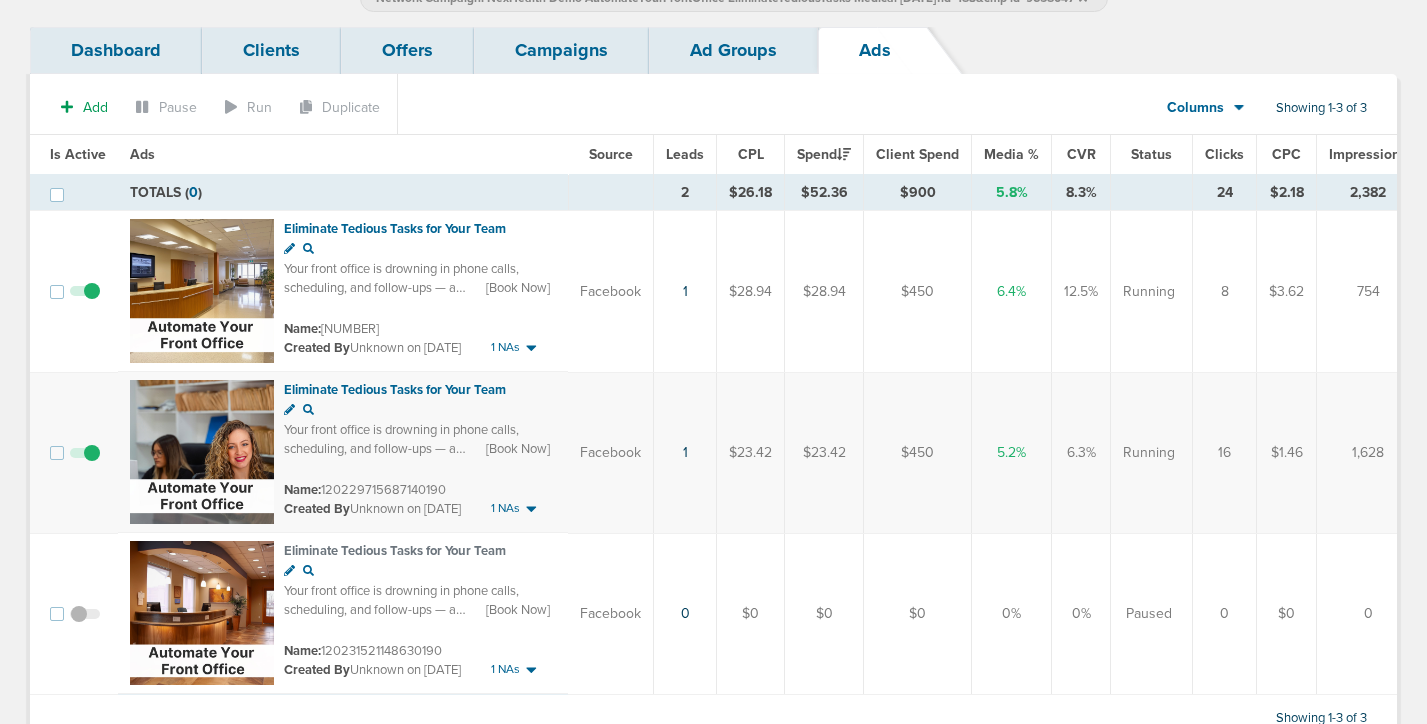 click on "Ad Groups" at bounding box center (733, 50) 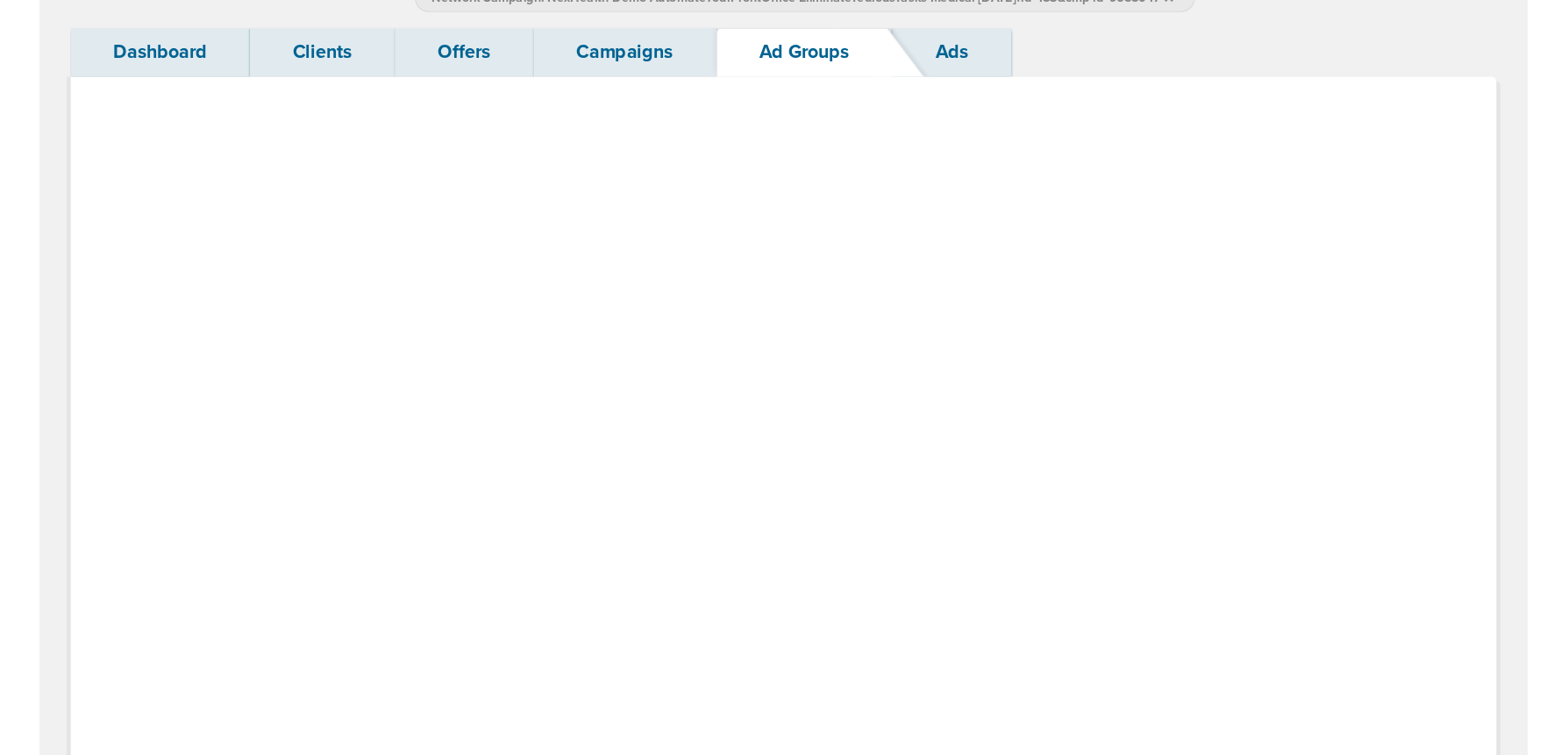 scroll, scrollTop: 0, scrollLeft: 0, axis: both 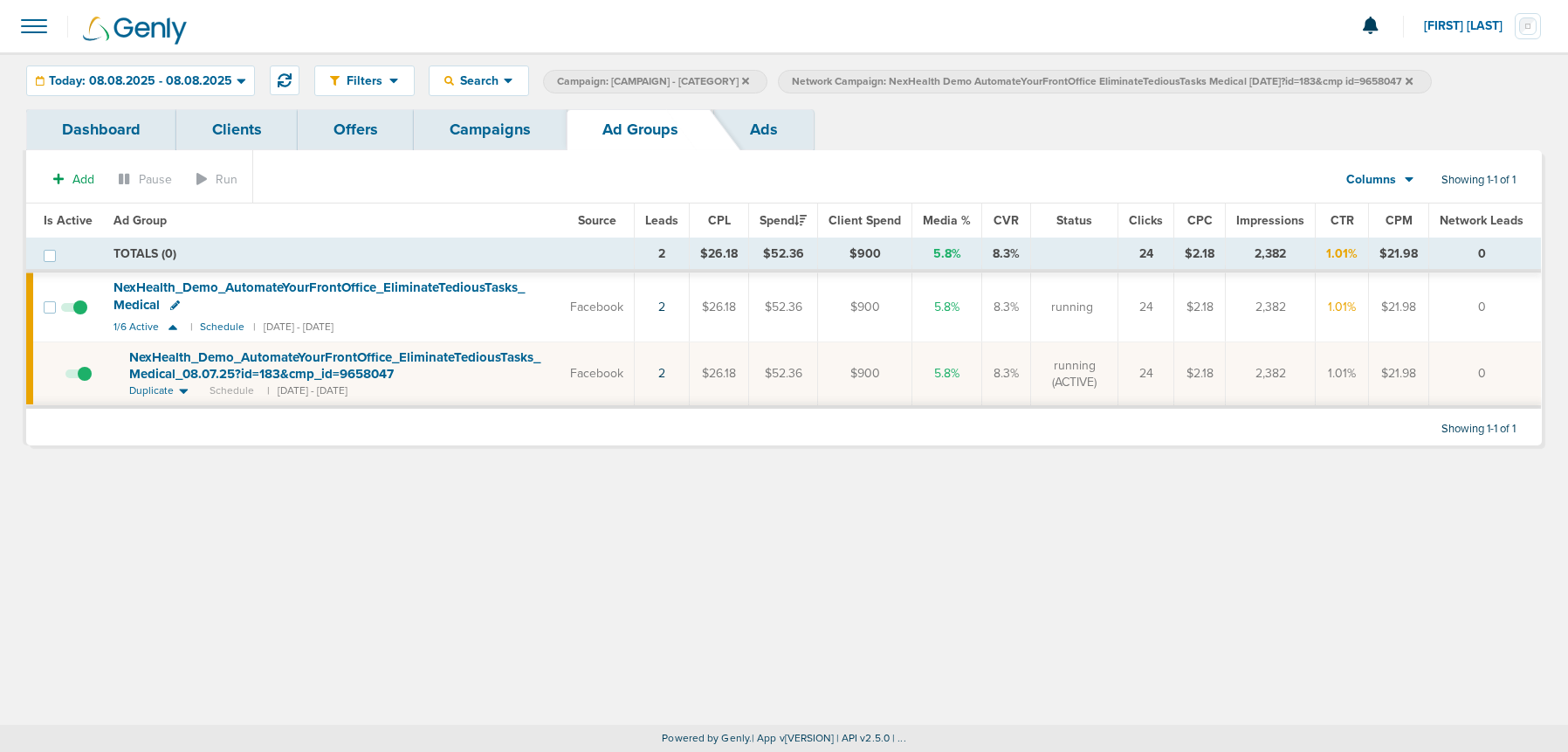 drag, startPoint x: 490, startPoint y: 143, endPoint x: 474, endPoint y: 137, distance: 17.088007 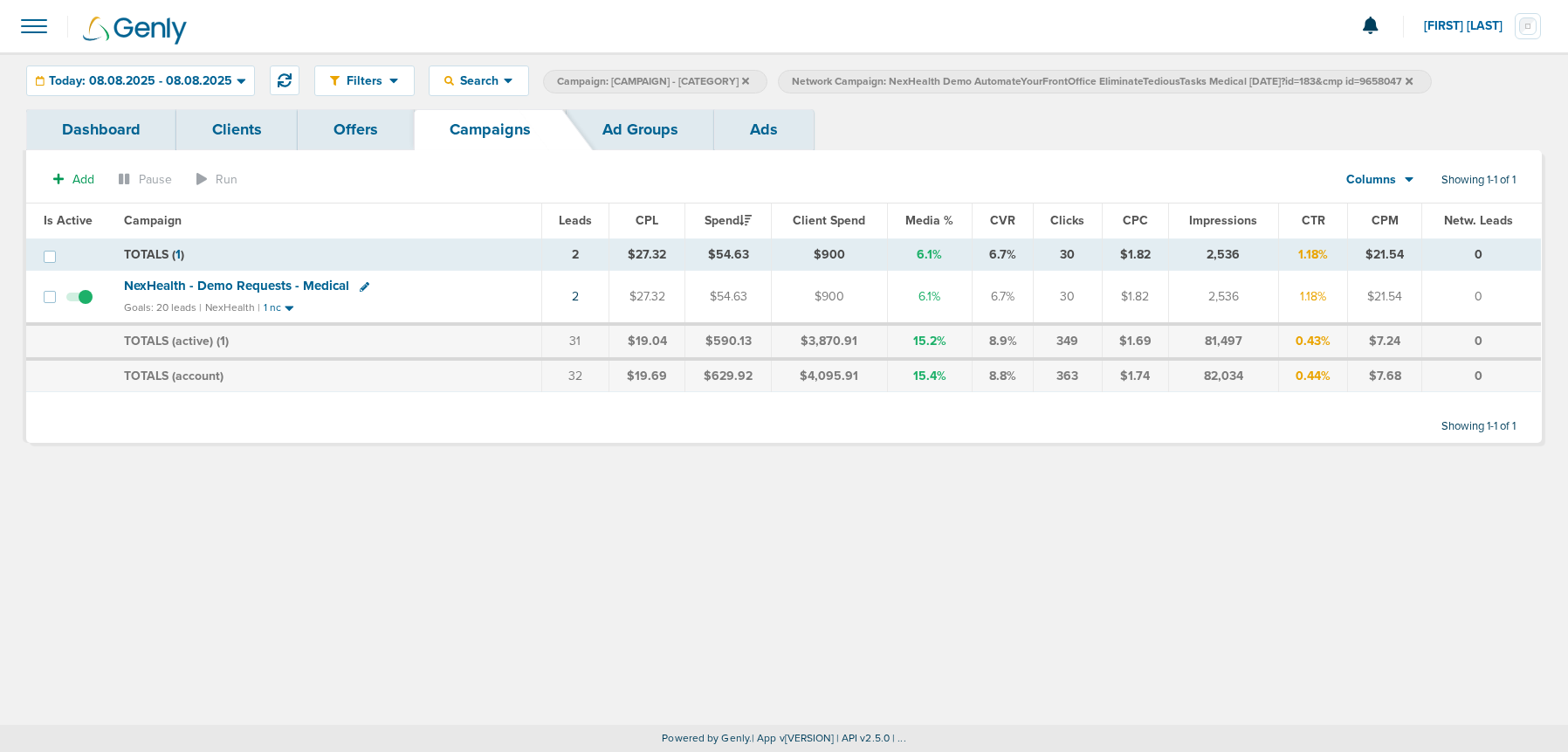 click 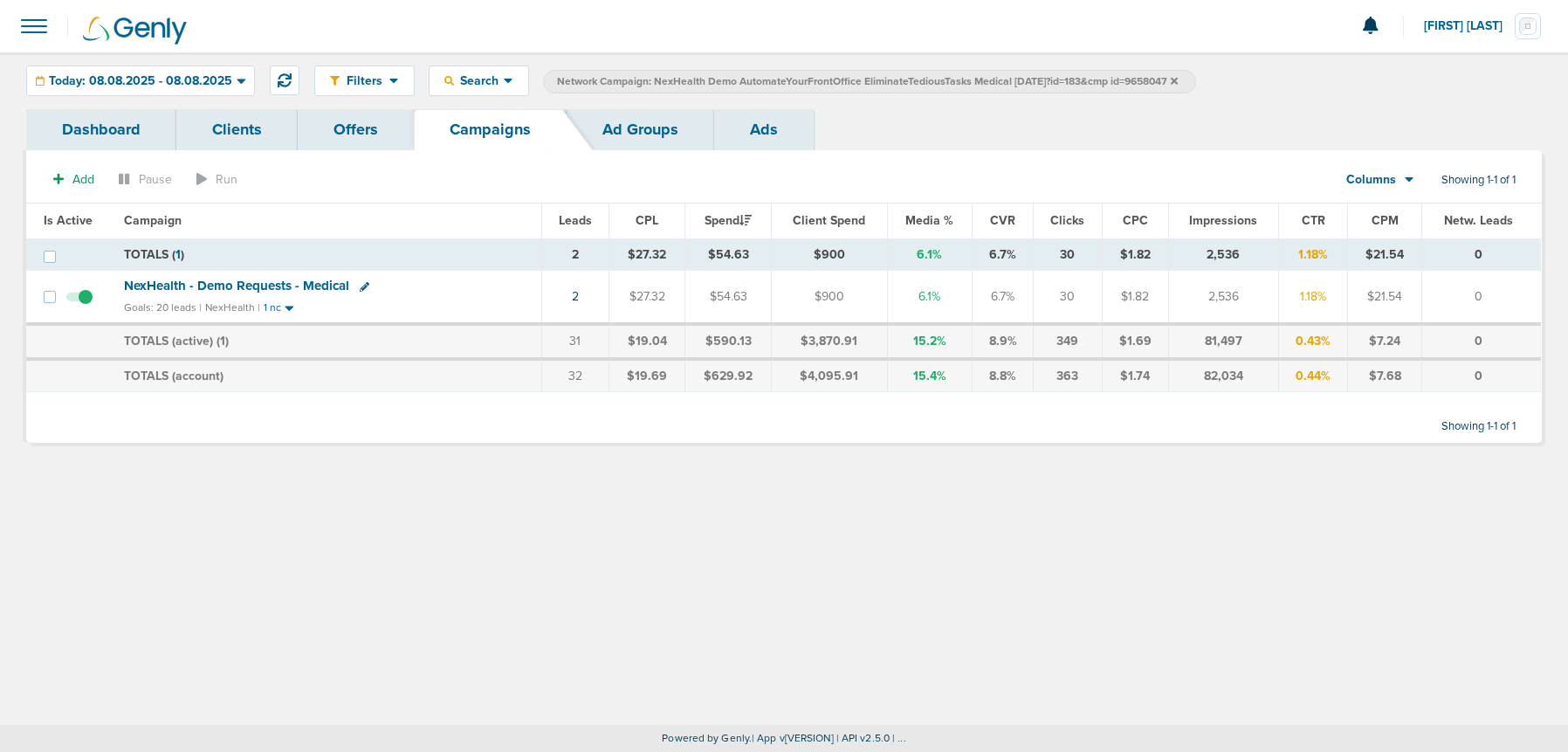 click 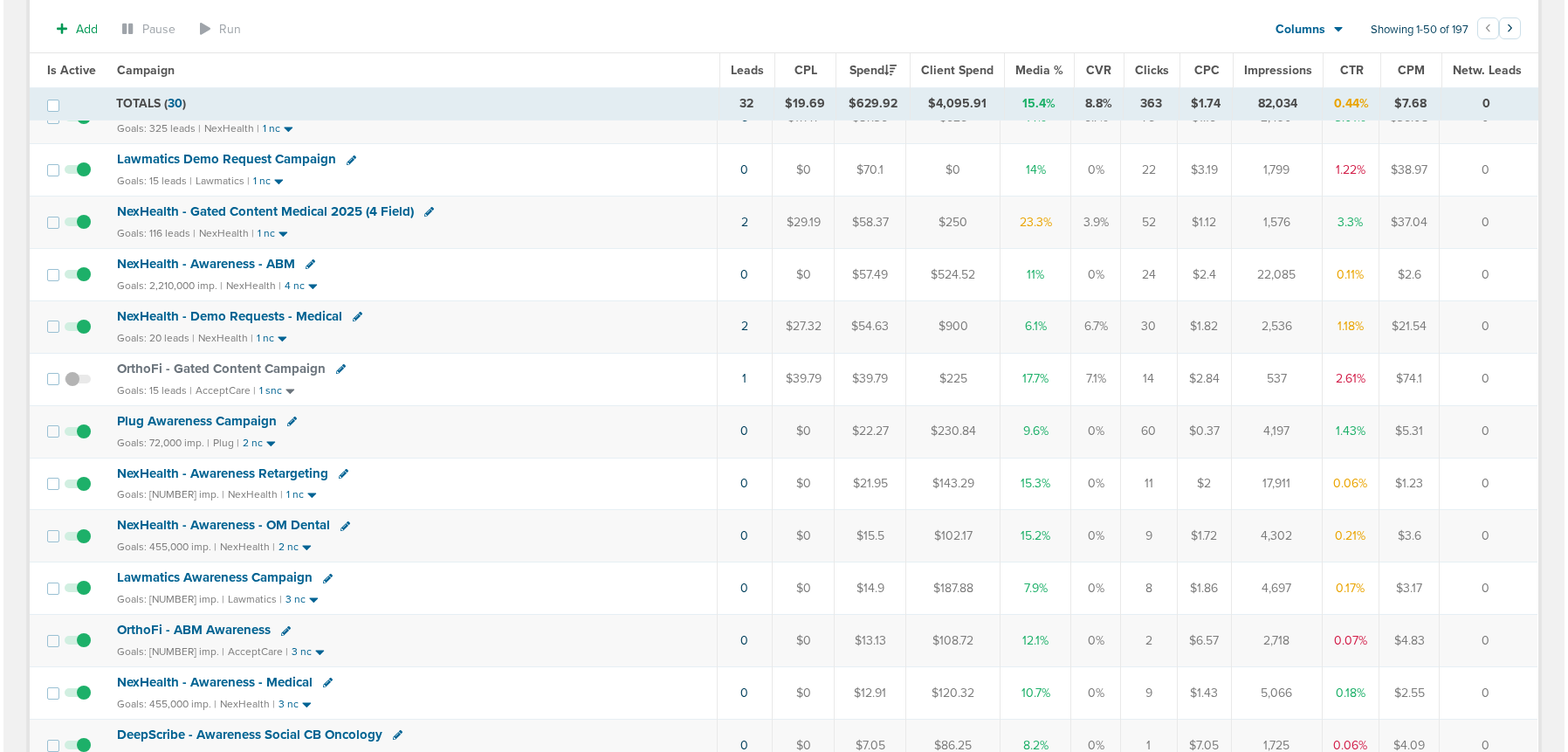 scroll, scrollTop: 0, scrollLeft: 0, axis: both 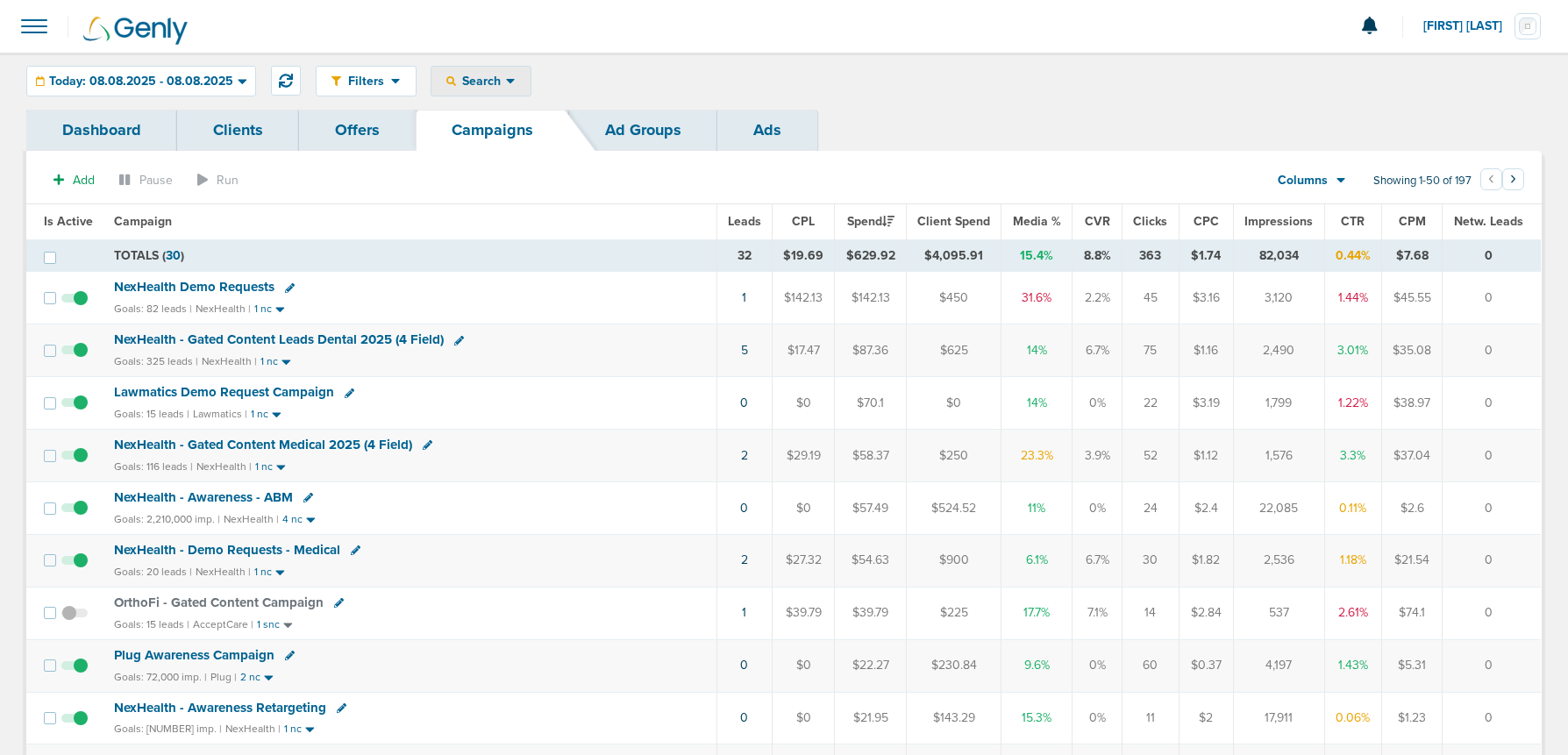 click on "Search" at bounding box center (481, 81) 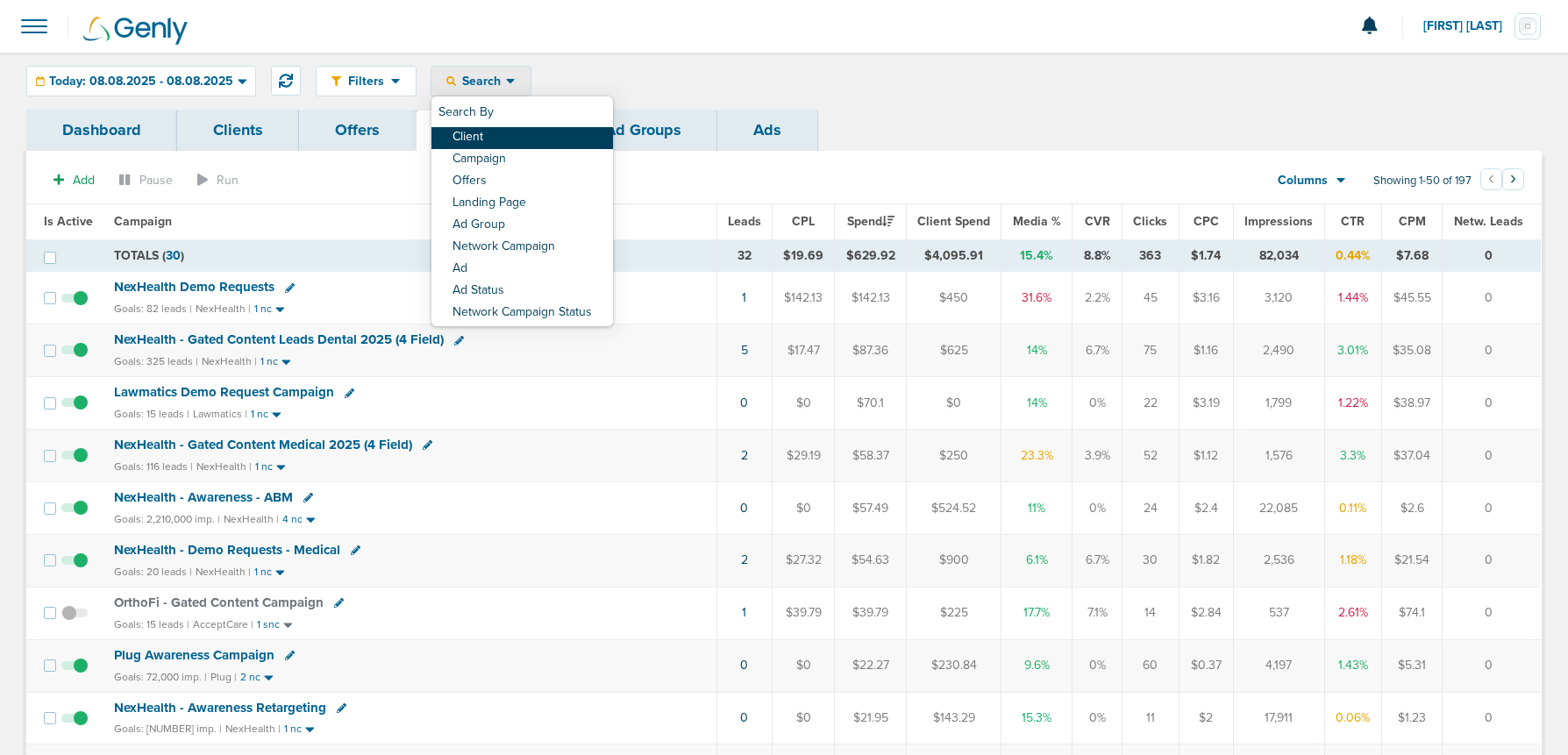 click on "Client" at bounding box center [522, 138] 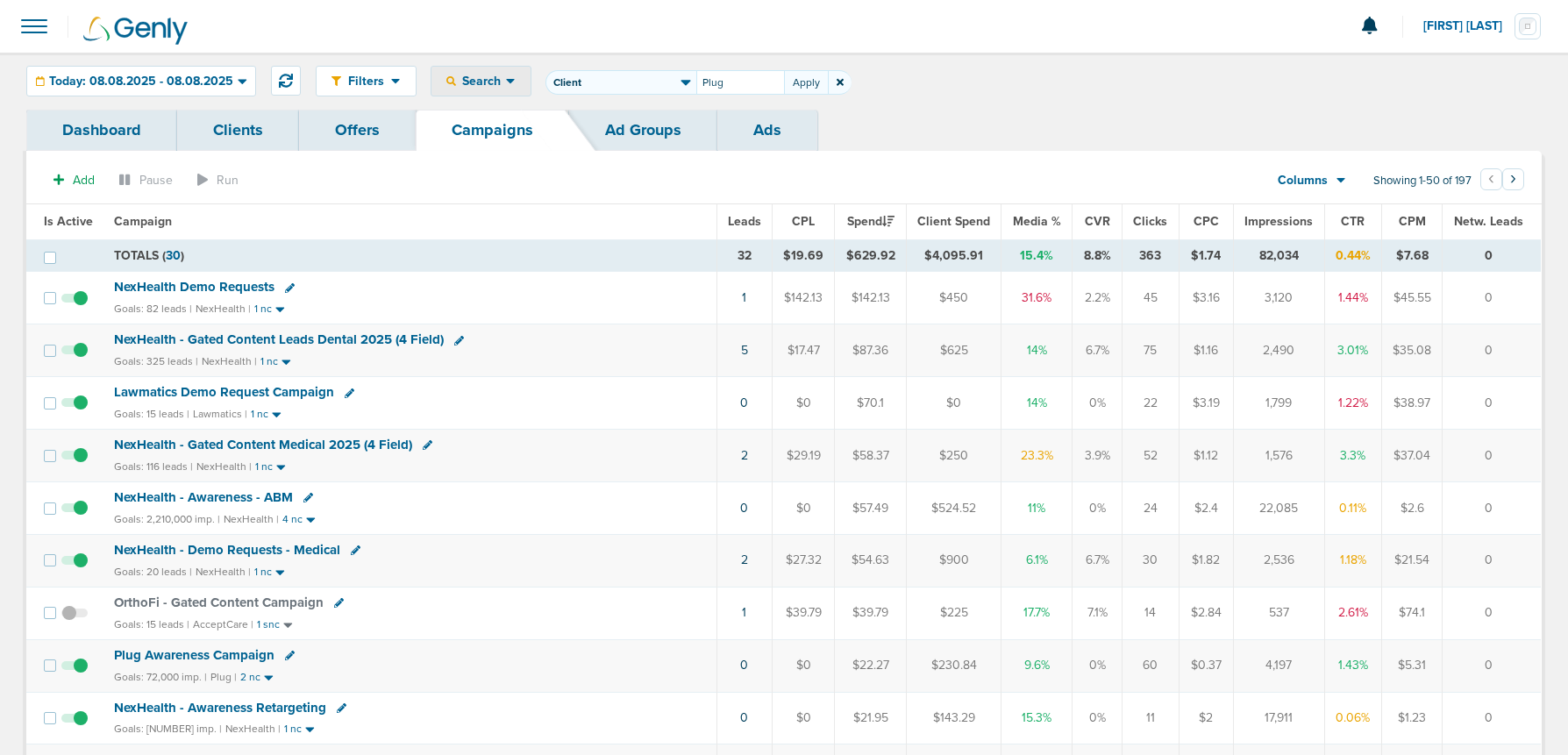 type on "Plug" 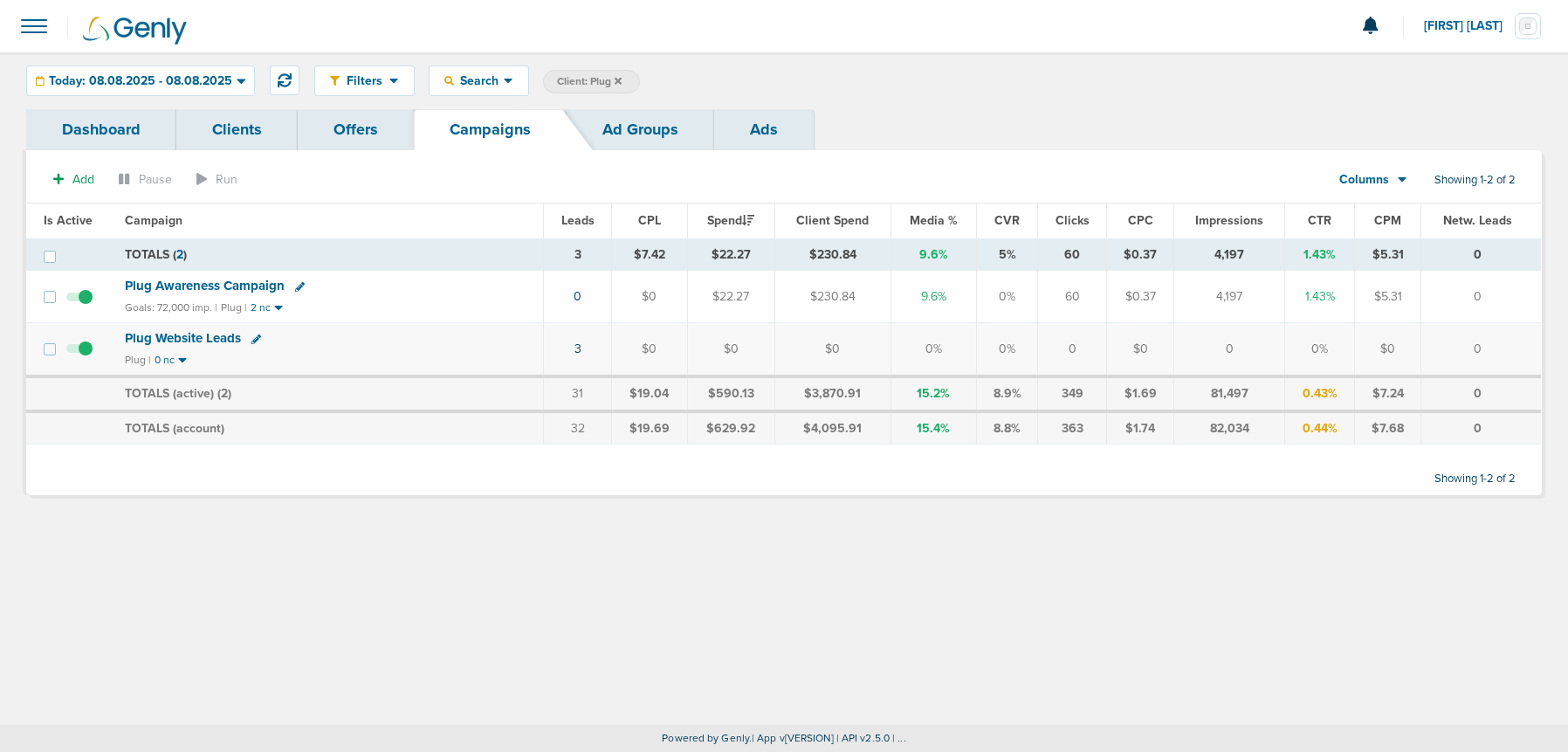 click on "Plug Website Leads" at bounding box center (182, 338) 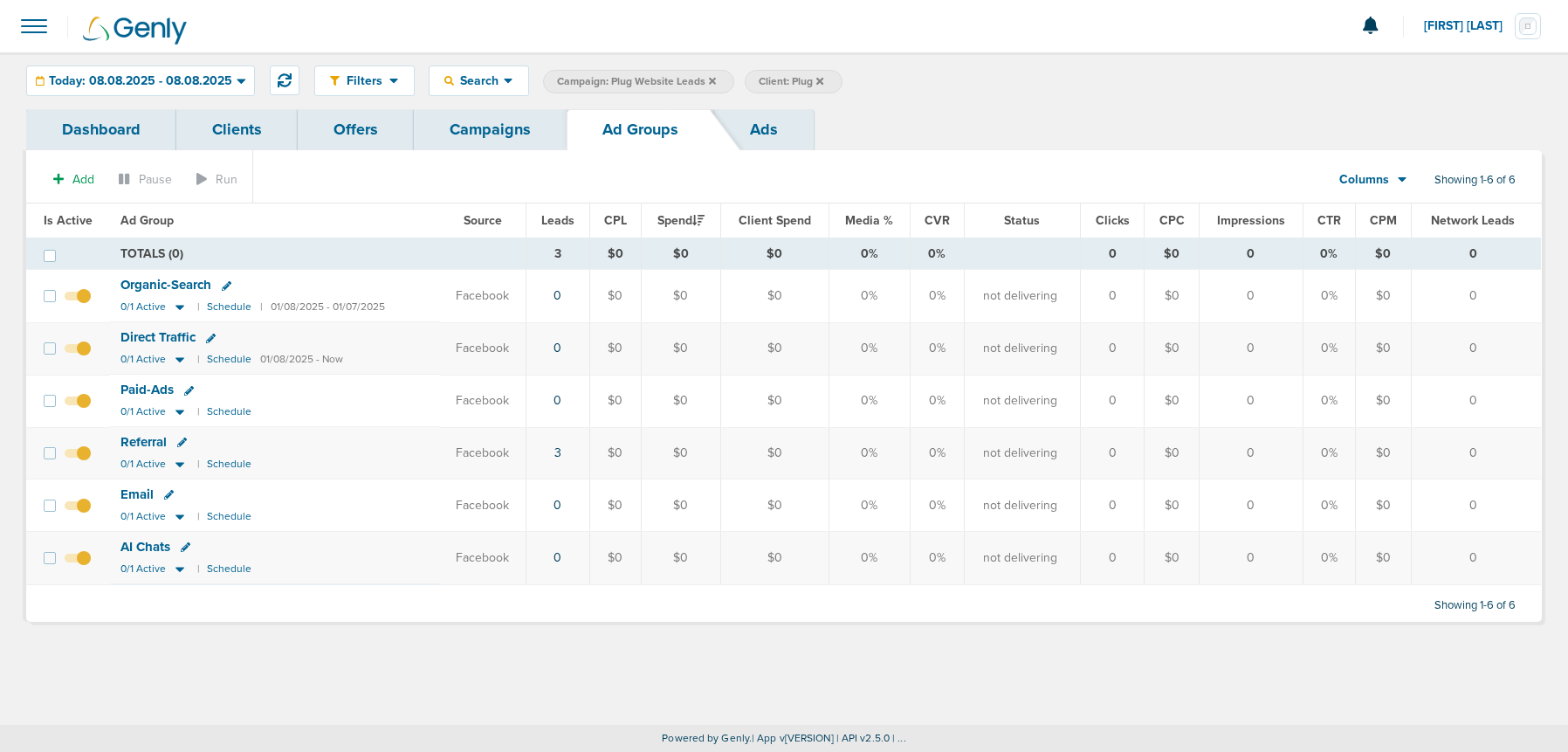 click on "Referral" at bounding box center (143, 442) 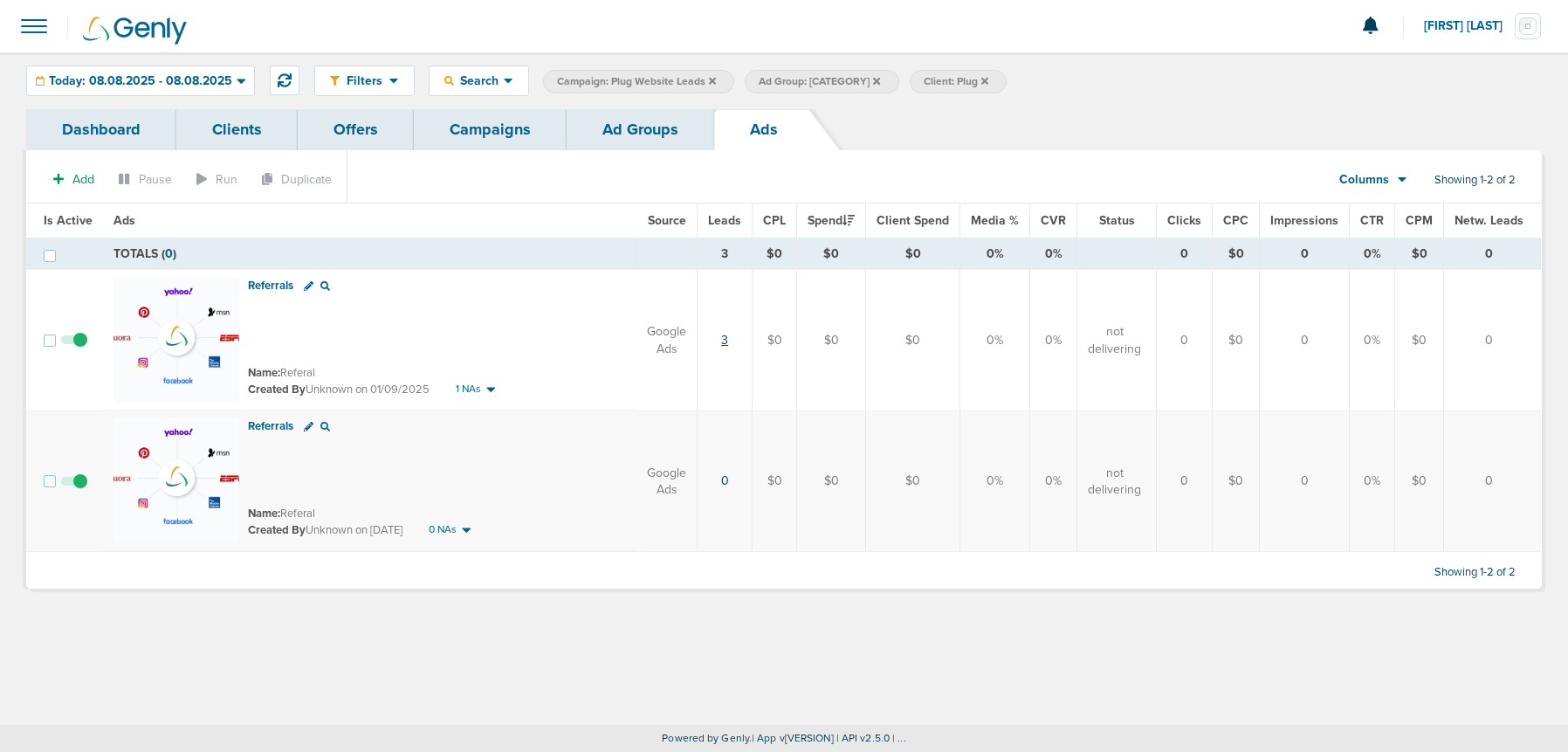 click on "3" at bounding box center (725, 340) 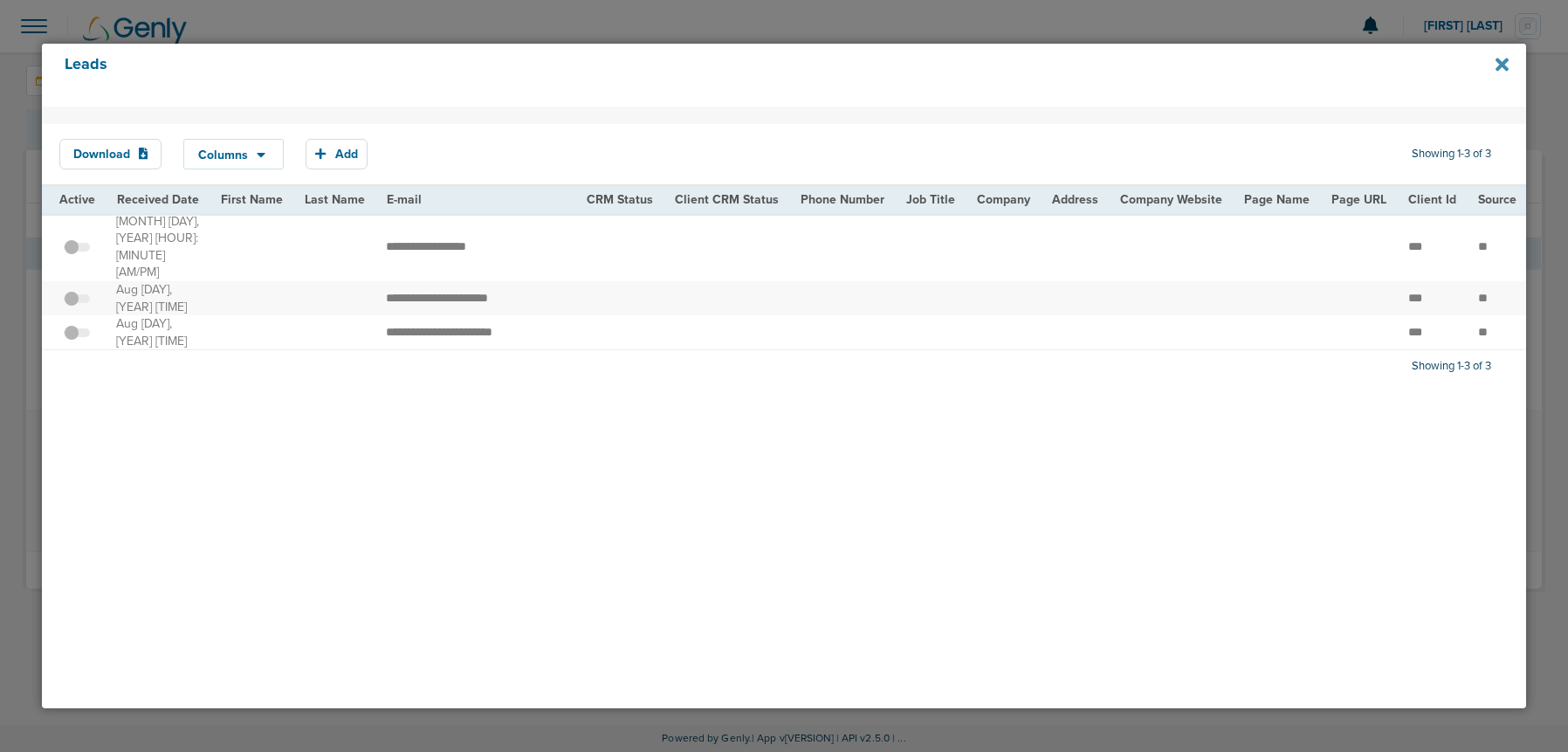 click 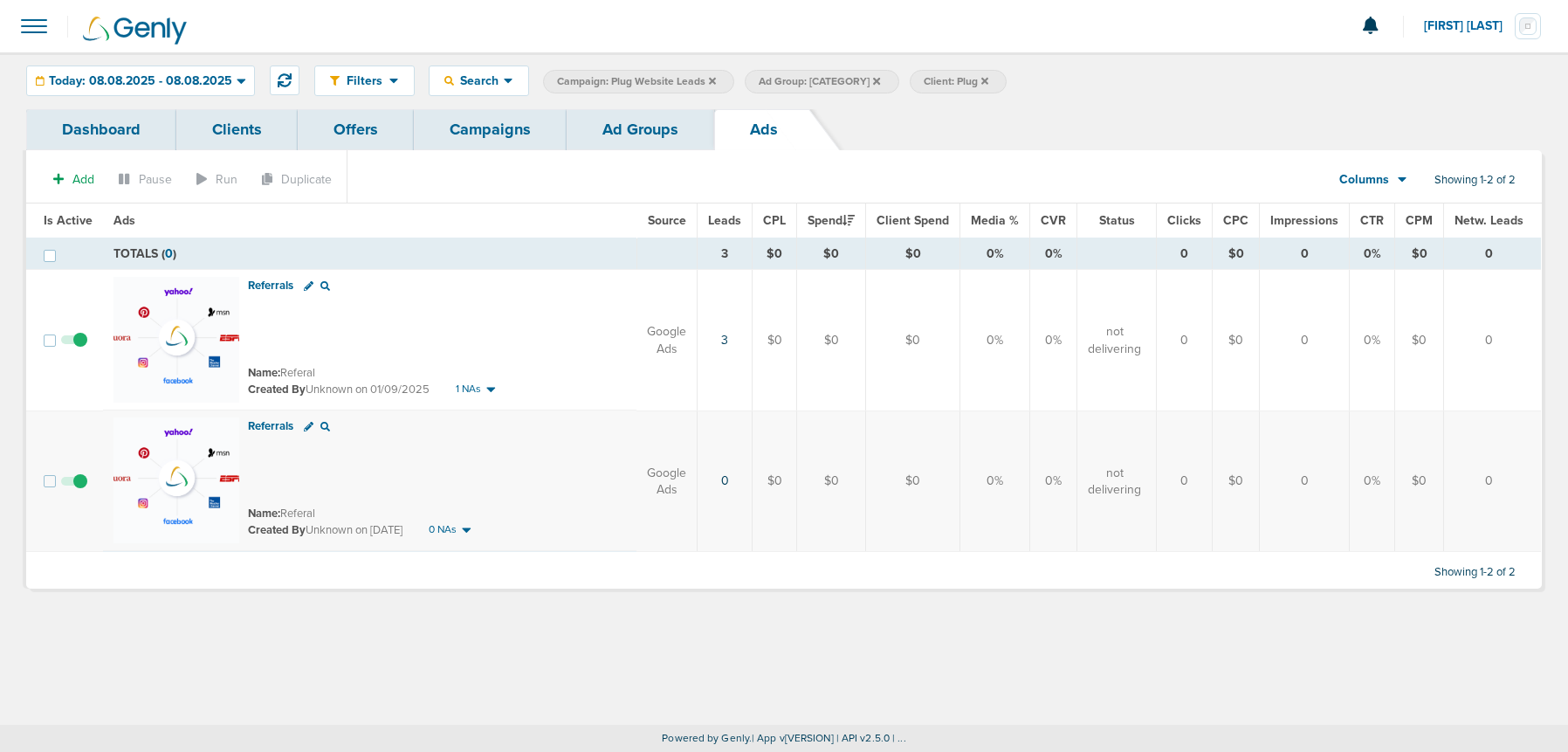 click on "Ad Groups" at bounding box center [640, 129] 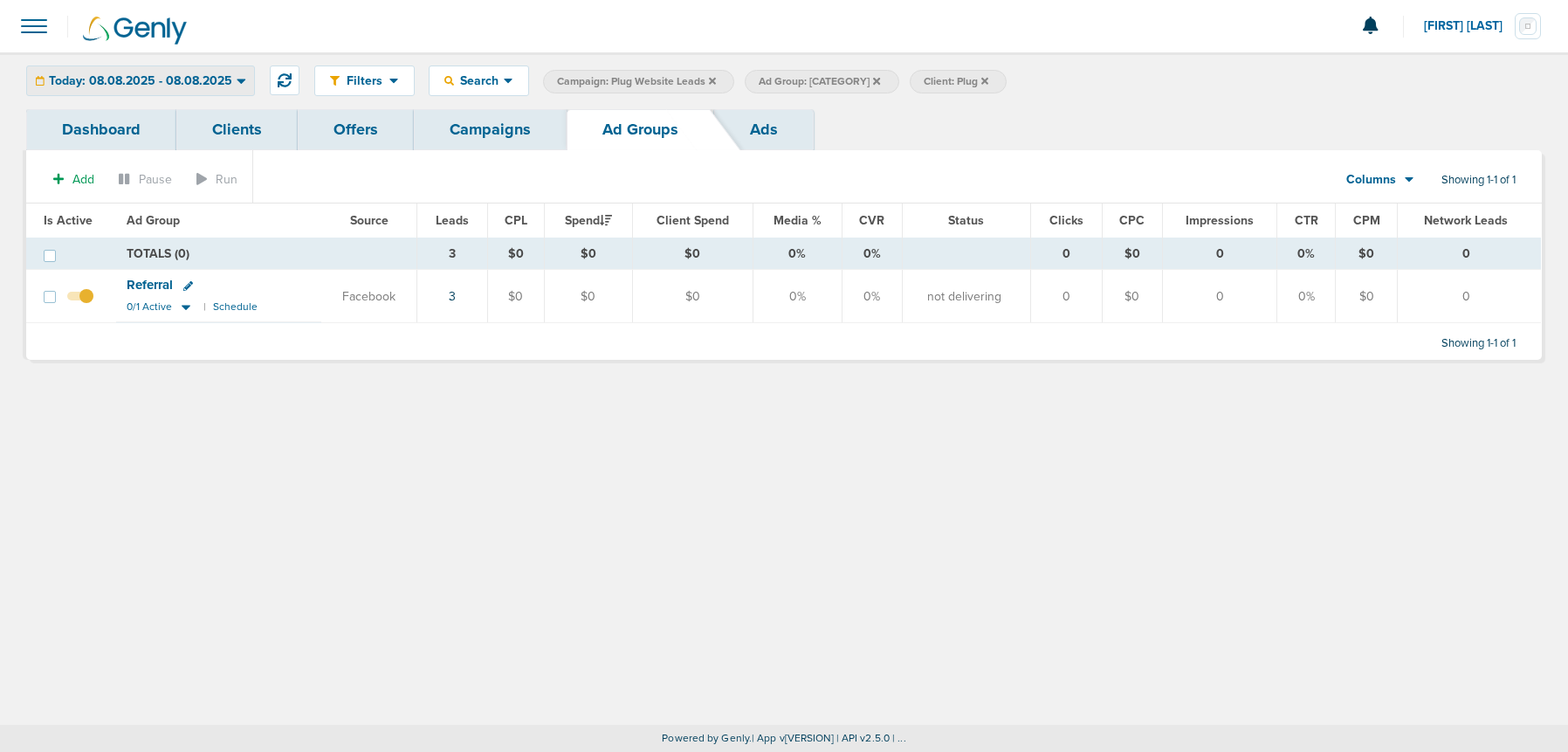 click on "Today: 08.08.2025 - 08.08.2025" at bounding box center [141, 80] 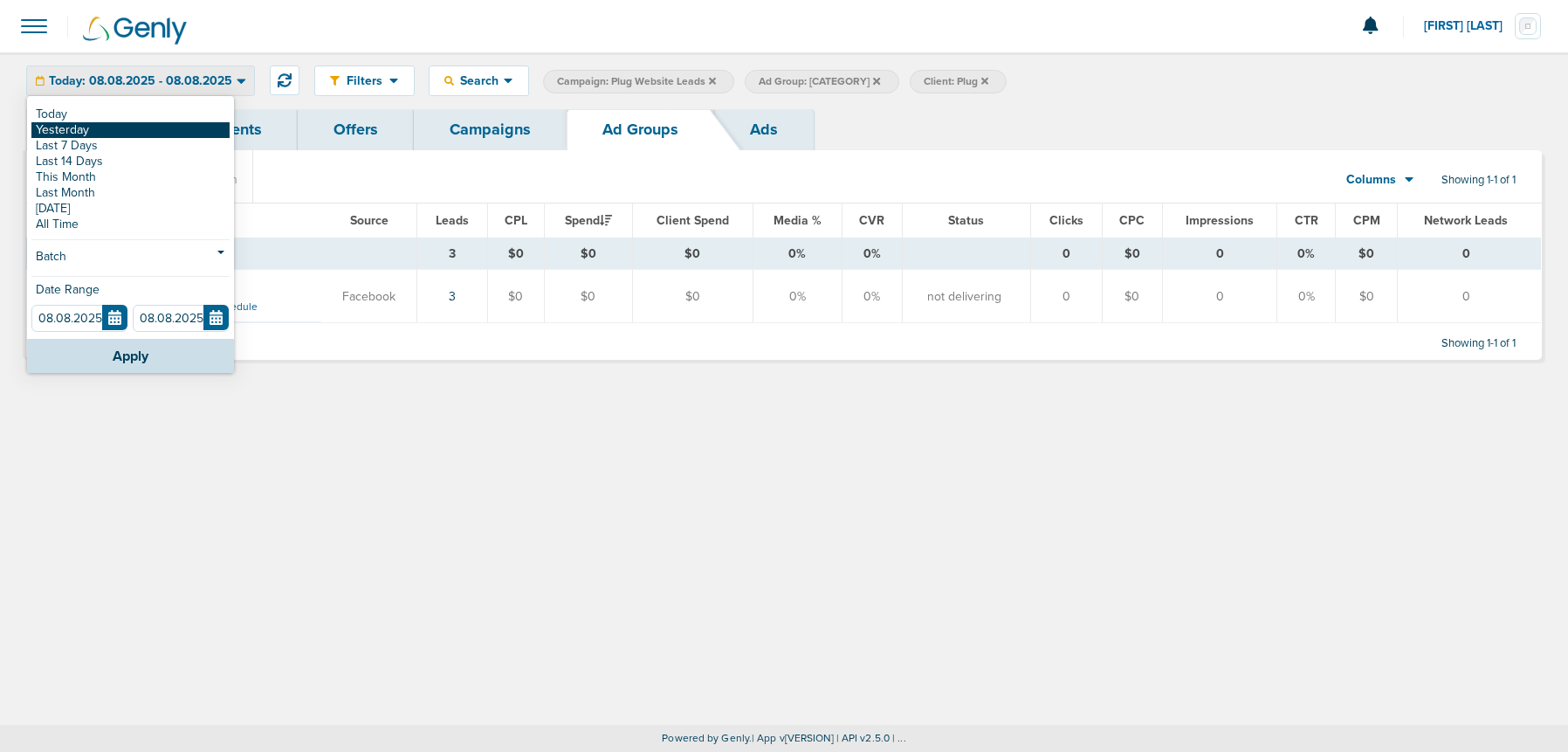 click on "Yesterday" at bounding box center [130, 130] 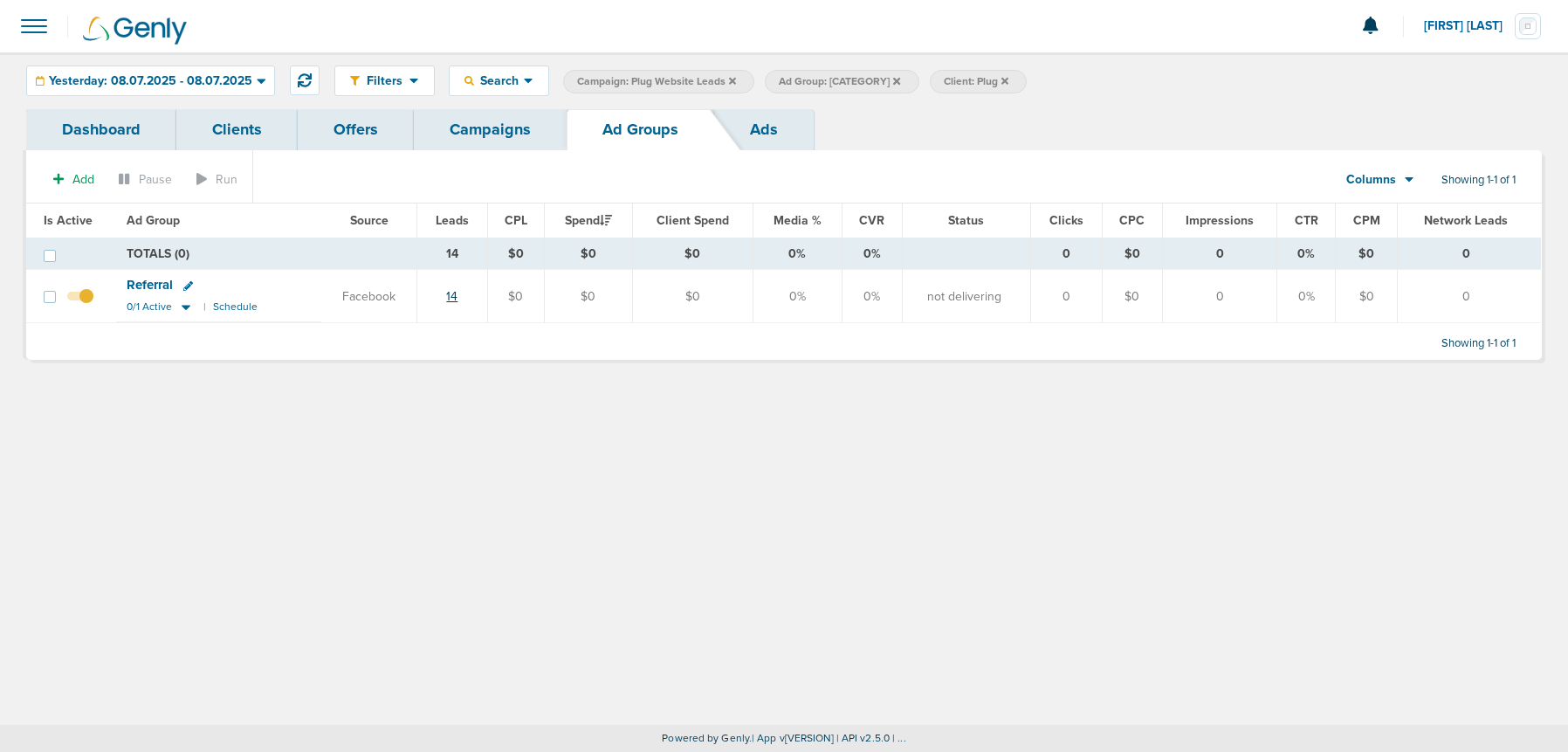 click on "14" at bounding box center (451, 296) 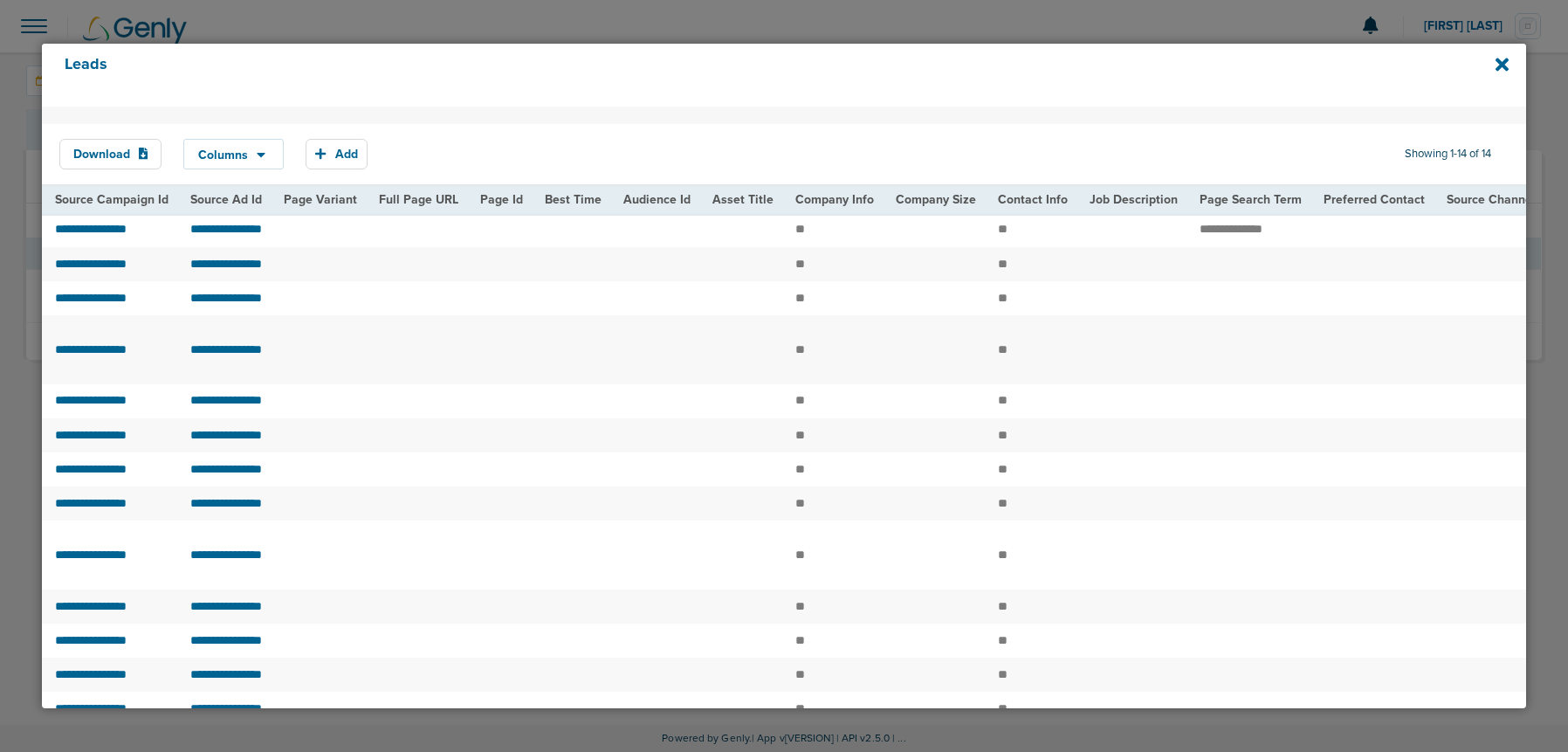 scroll, scrollTop: 0, scrollLeft: 1921, axis: horizontal 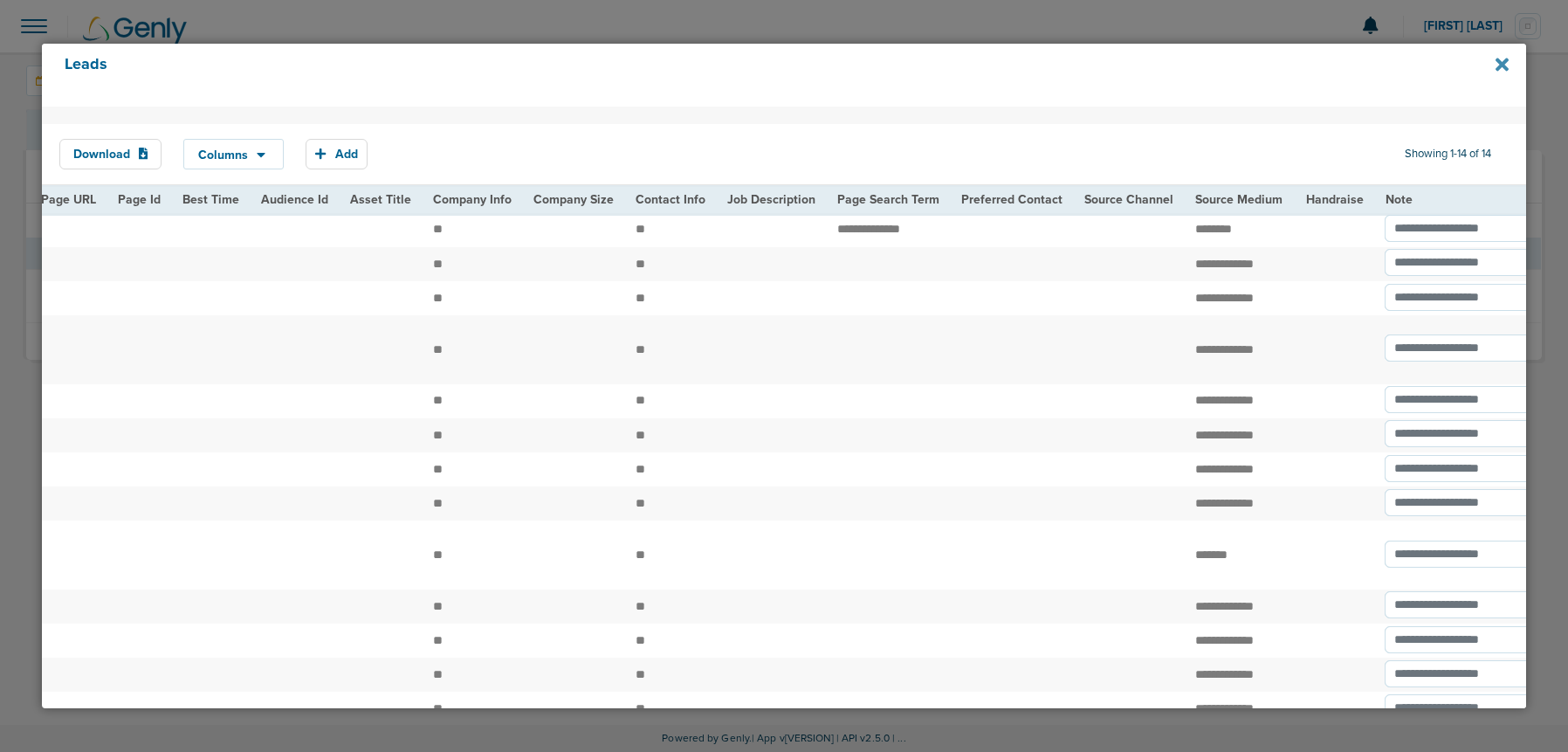 click 